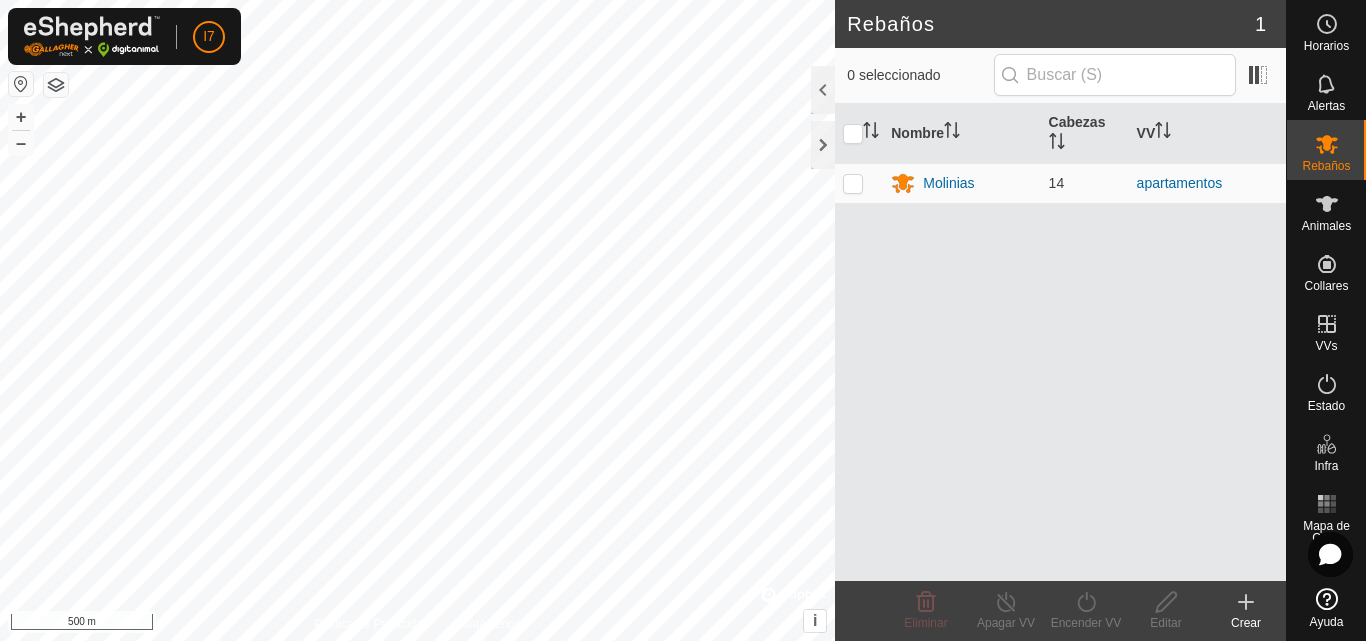 scroll, scrollTop: 0, scrollLeft: 0, axis: both 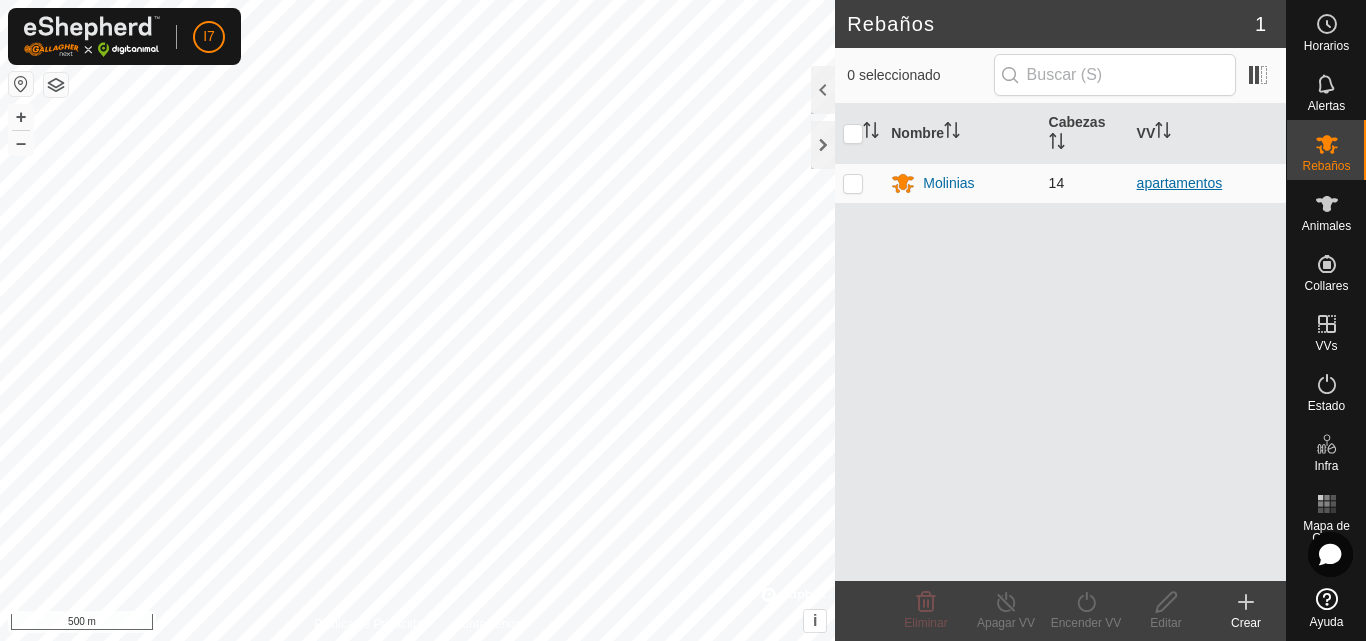 click on "apartamentos" at bounding box center [1180, 183] 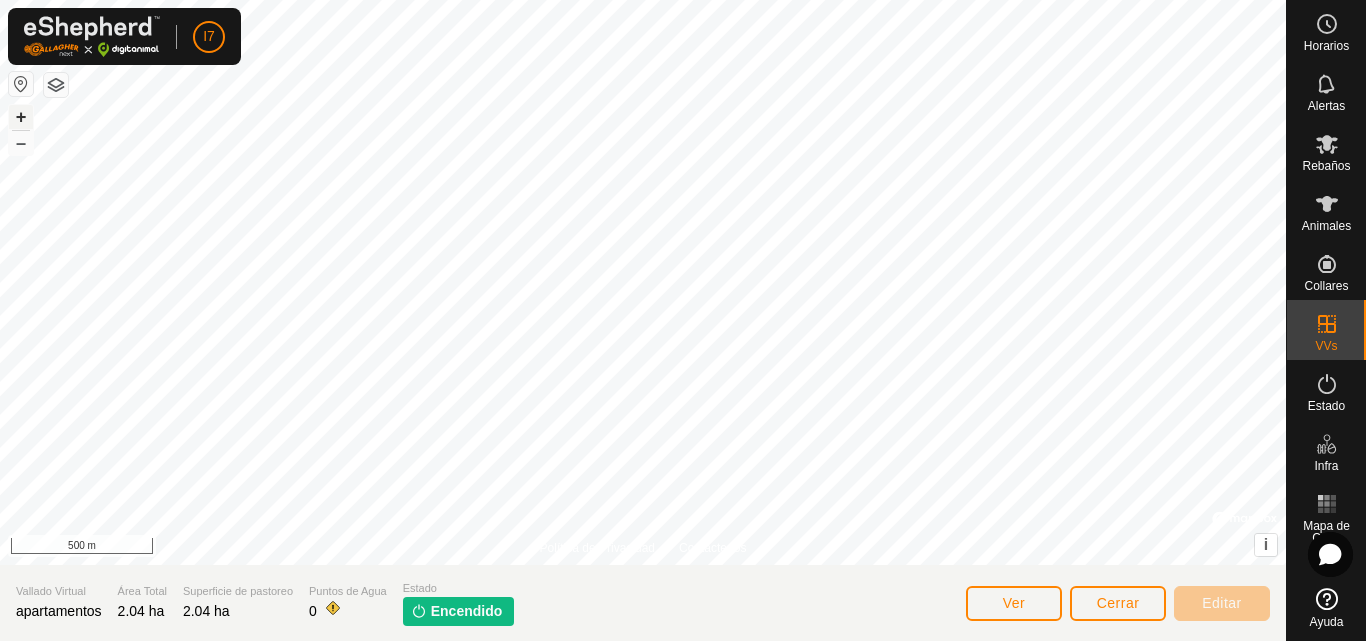 click on "+" at bounding box center [21, 117] 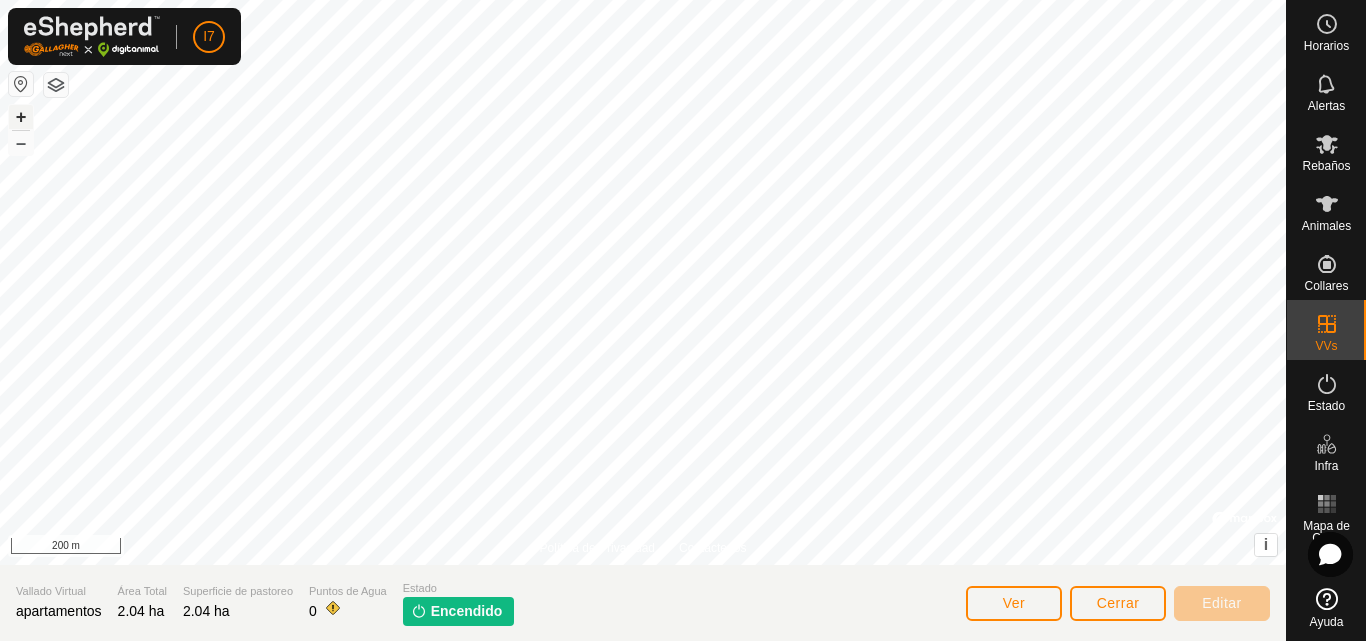 click on "+" at bounding box center [21, 117] 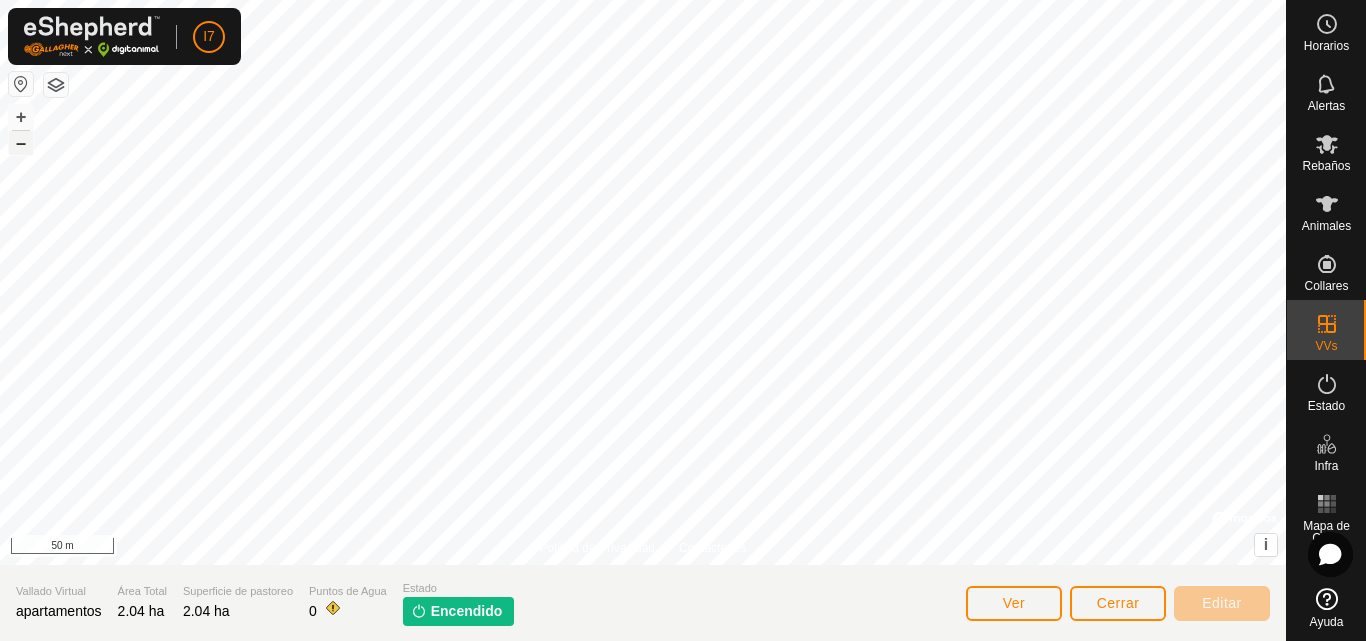 click on "–" at bounding box center [21, 143] 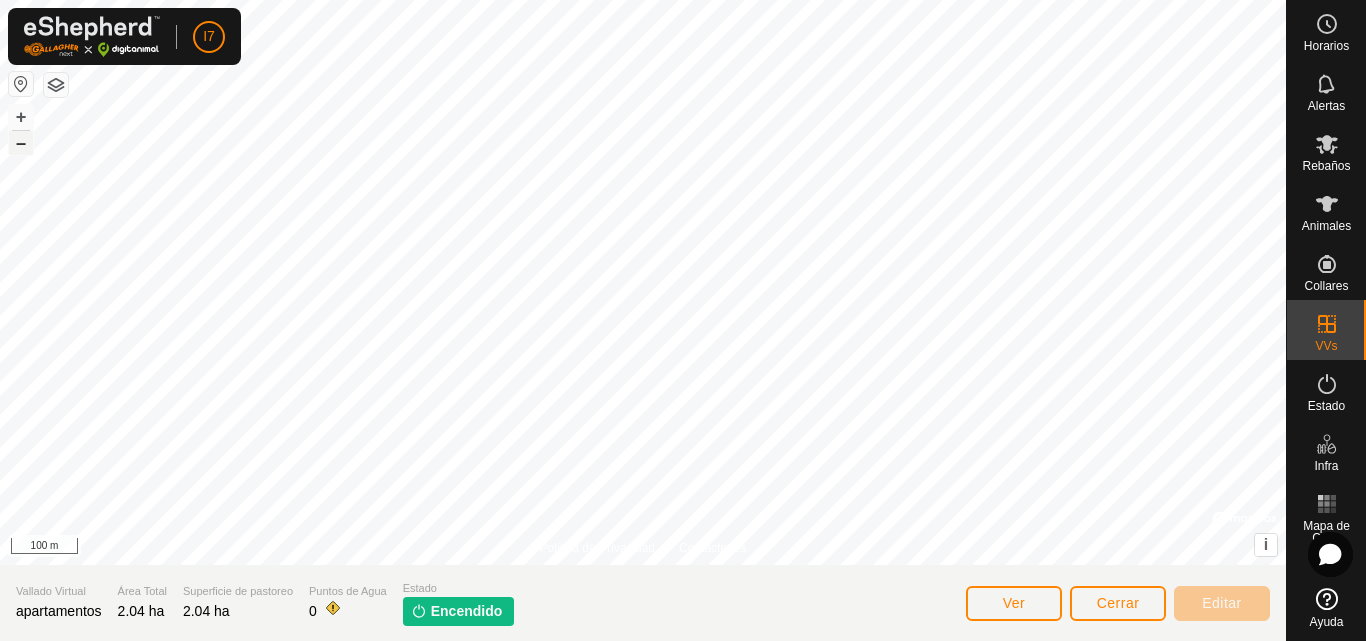 click on "–" at bounding box center [21, 143] 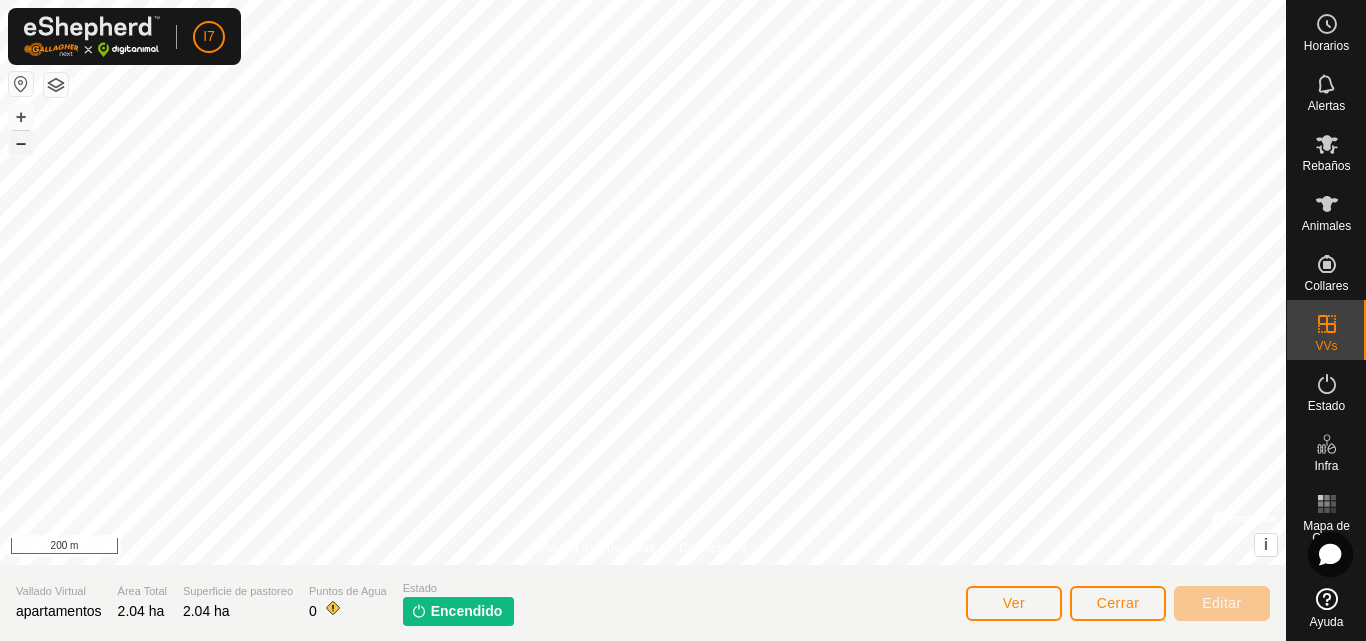 click on "–" at bounding box center (21, 143) 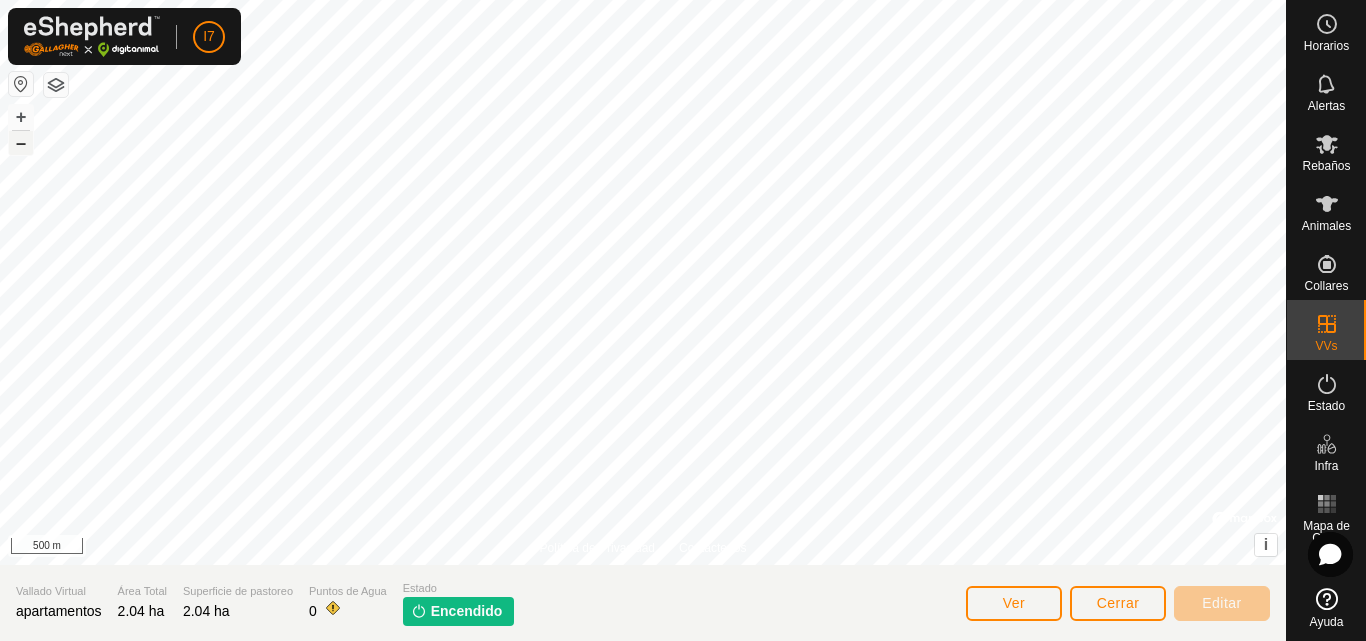 click on "–" at bounding box center [21, 143] 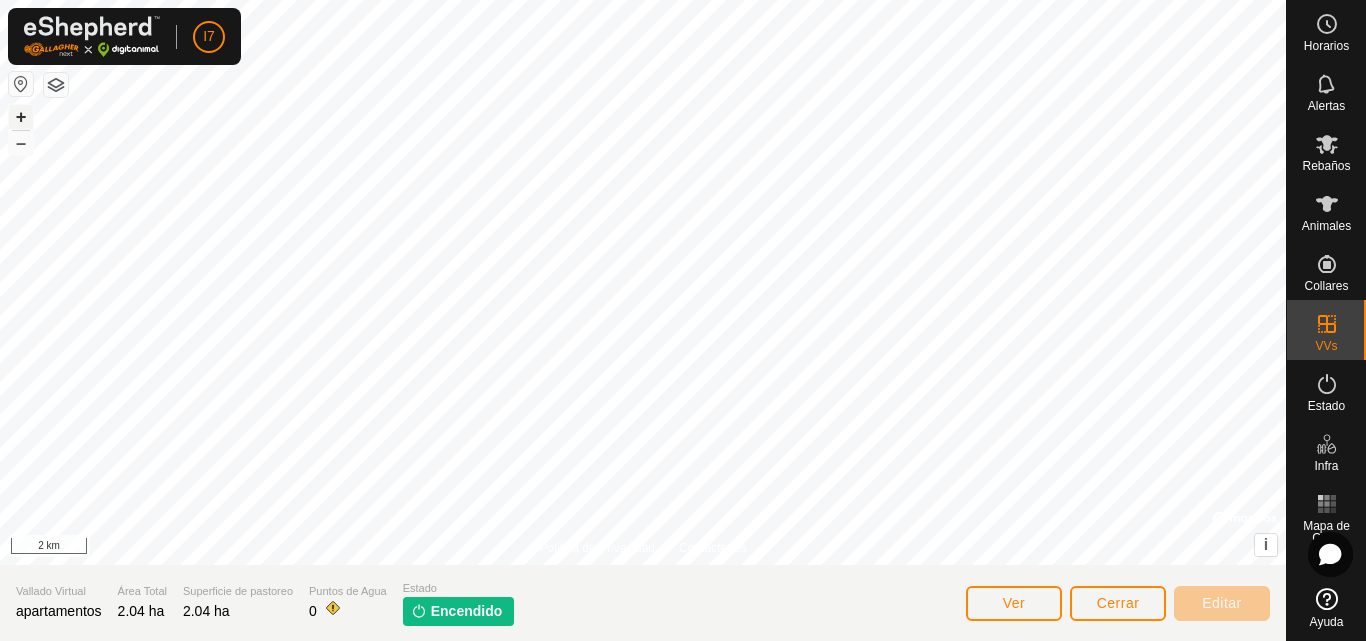click on "+" at bounding box center [21, 117] 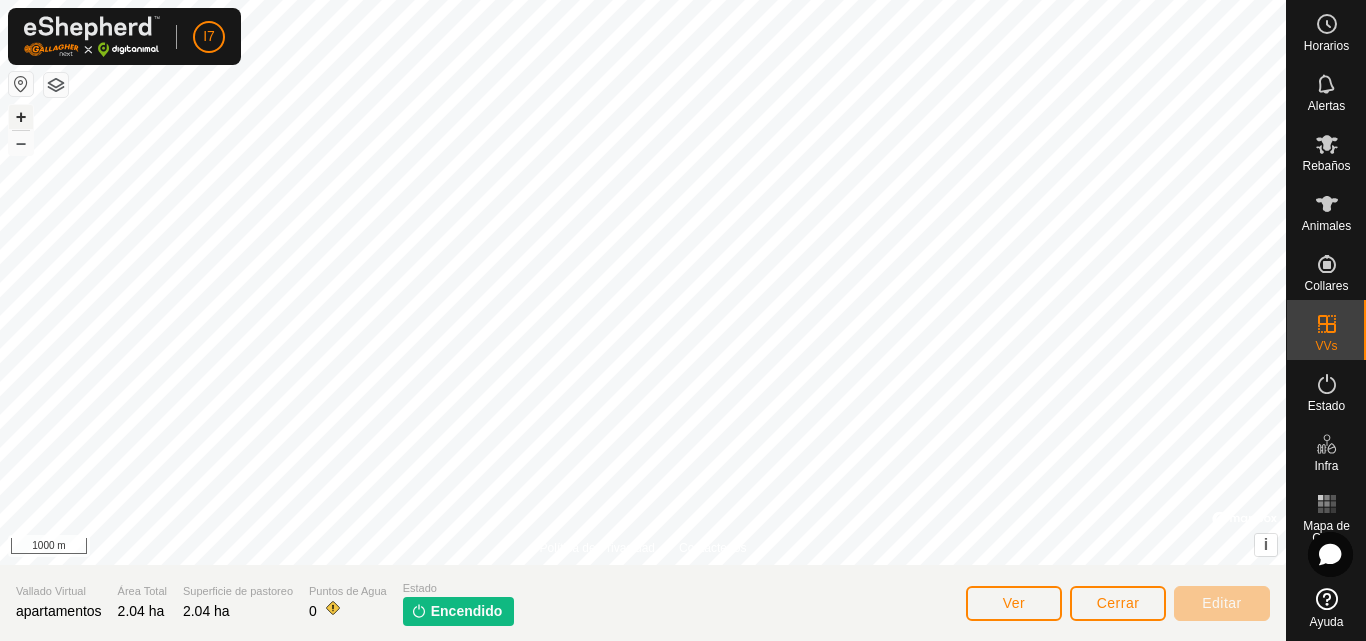 click on "+" at bounding box center (21, 117) 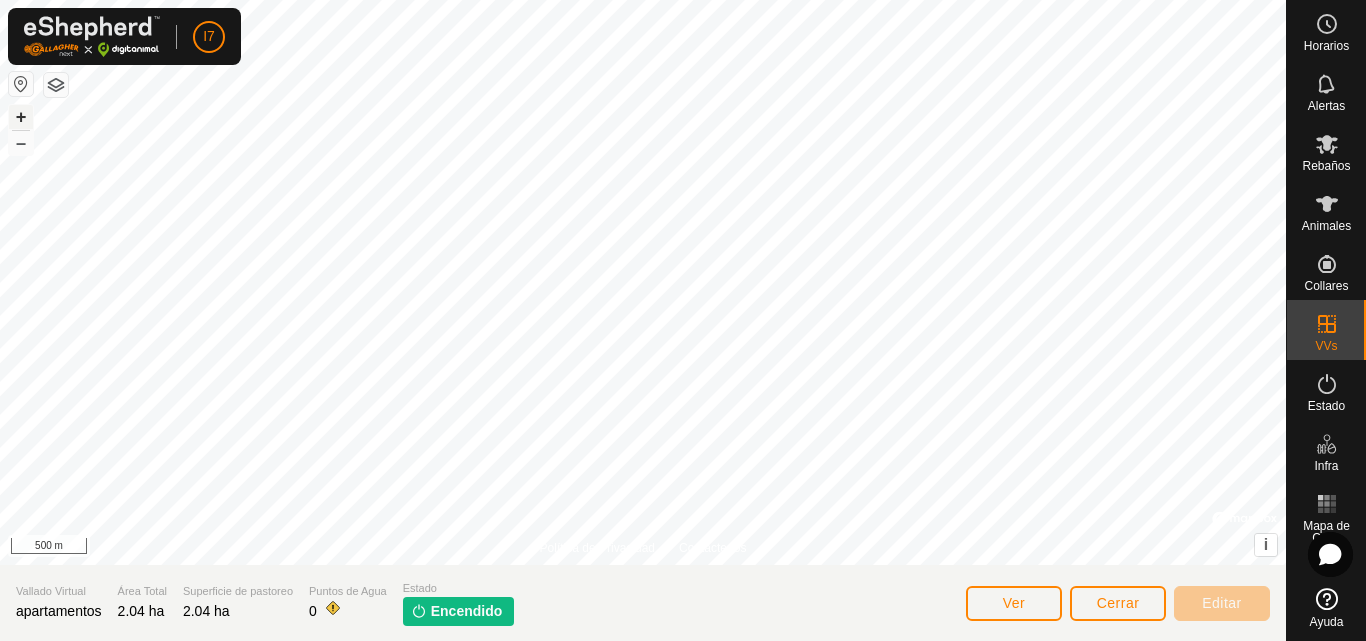 click on "+" at bounding box center (21, 117) 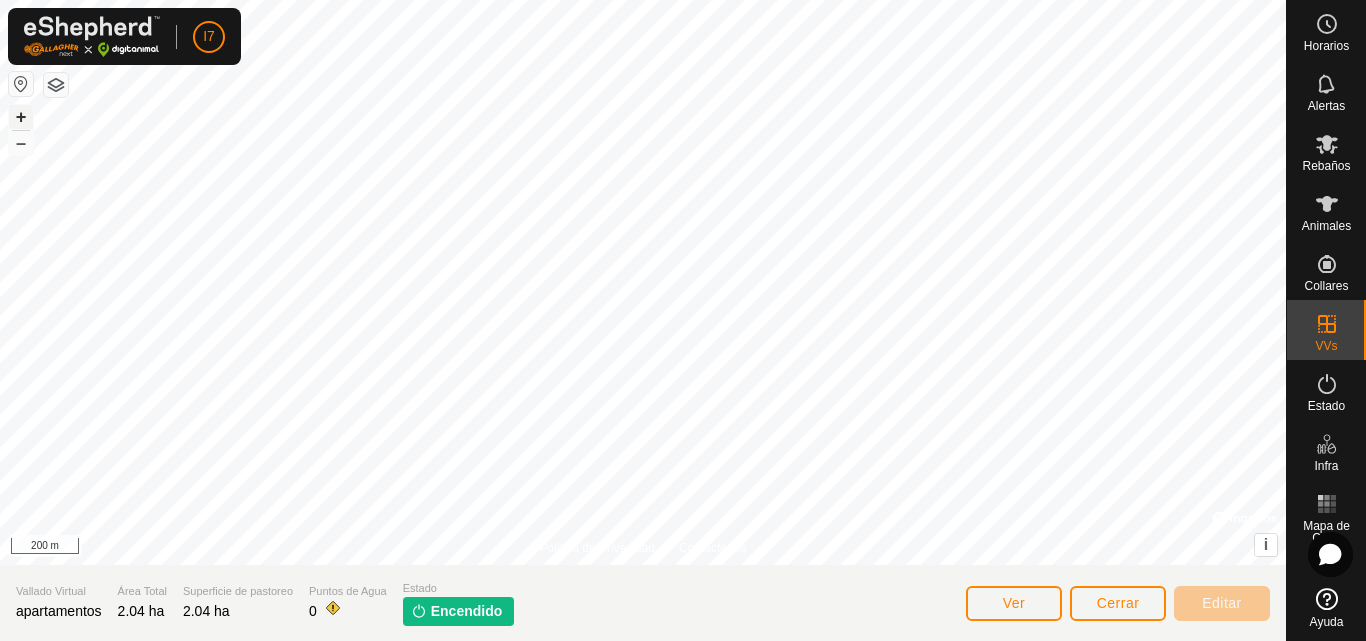 click on "+" at bounding box center [21, 117] 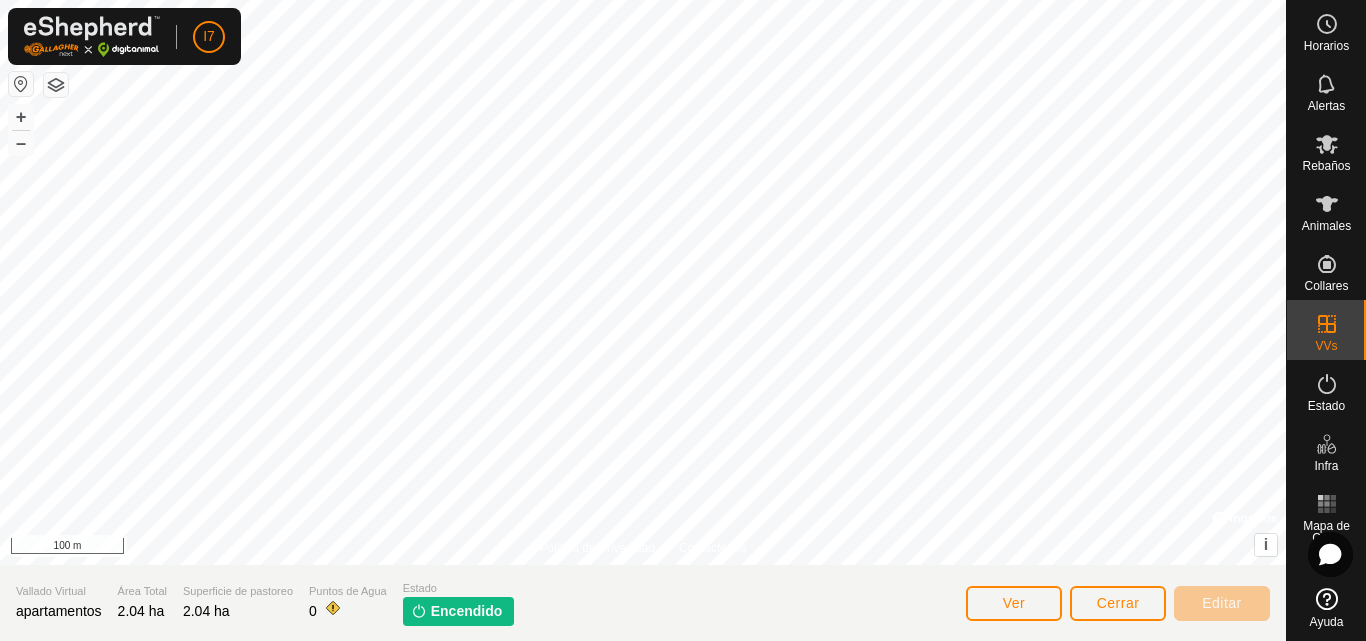 click on "I7 Horarios Alertas Rebaños Animales Collares VVs Estado Infra Mapa de Calor Ayuda Política de Privacidad Contáctenos + – ⇧ i ©  Mapbox , ©  OpenStreetMap ,  Improve this map 100 m Vallado Virtual apartamentos Área Total 2.04 ha Superficie de pastoreo 2.04 ha Puntos de Agua 0 Estado Encendido Ver Cerrar Editar" at bounding box center (683, 320) 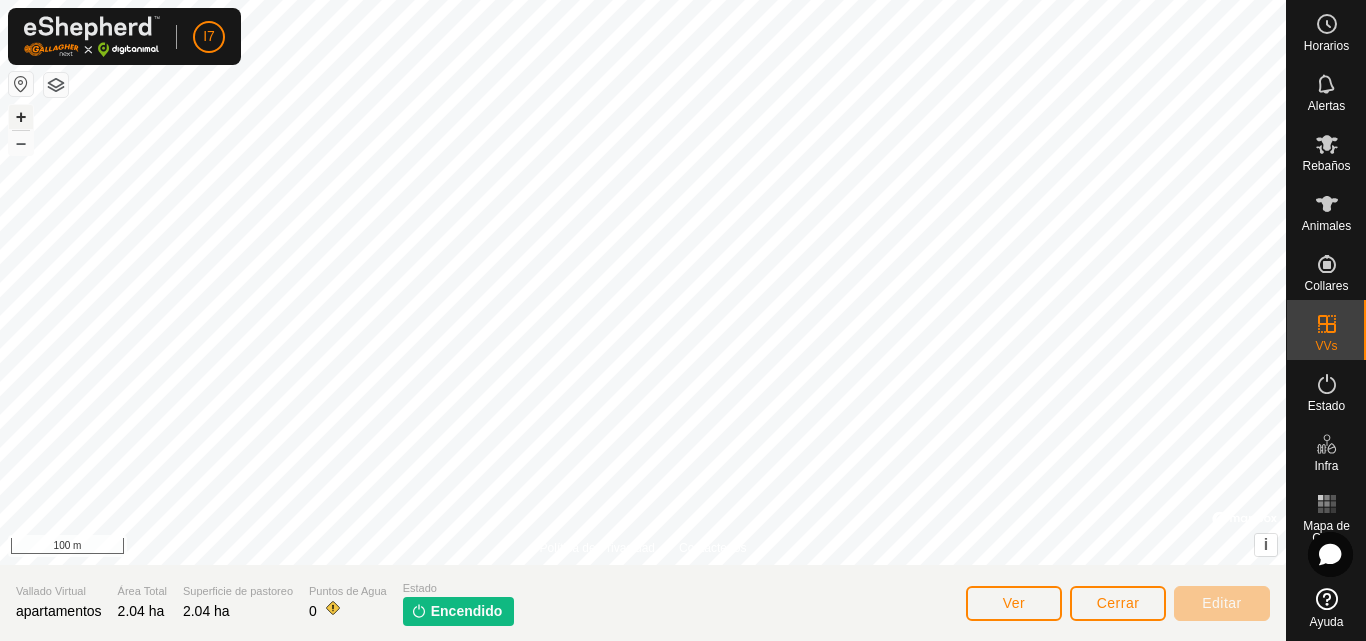 click on "+" at bounding box center [21, 117] 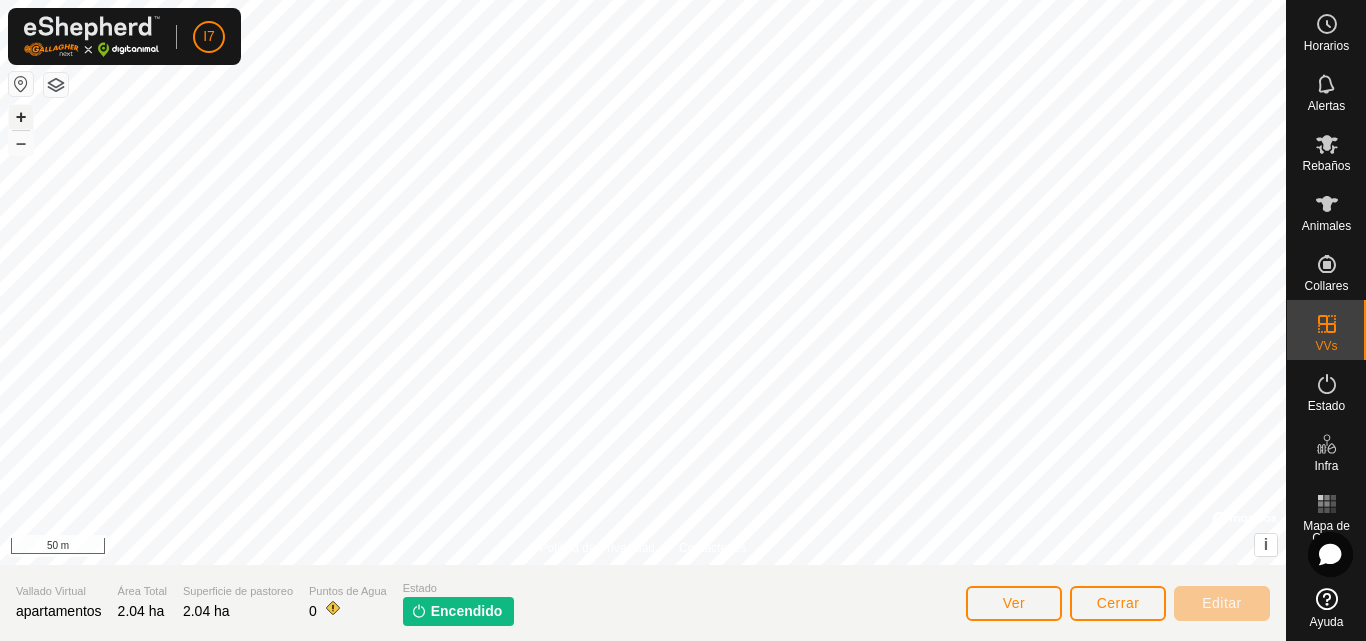 click on "+" at bounding box center (21, 117) 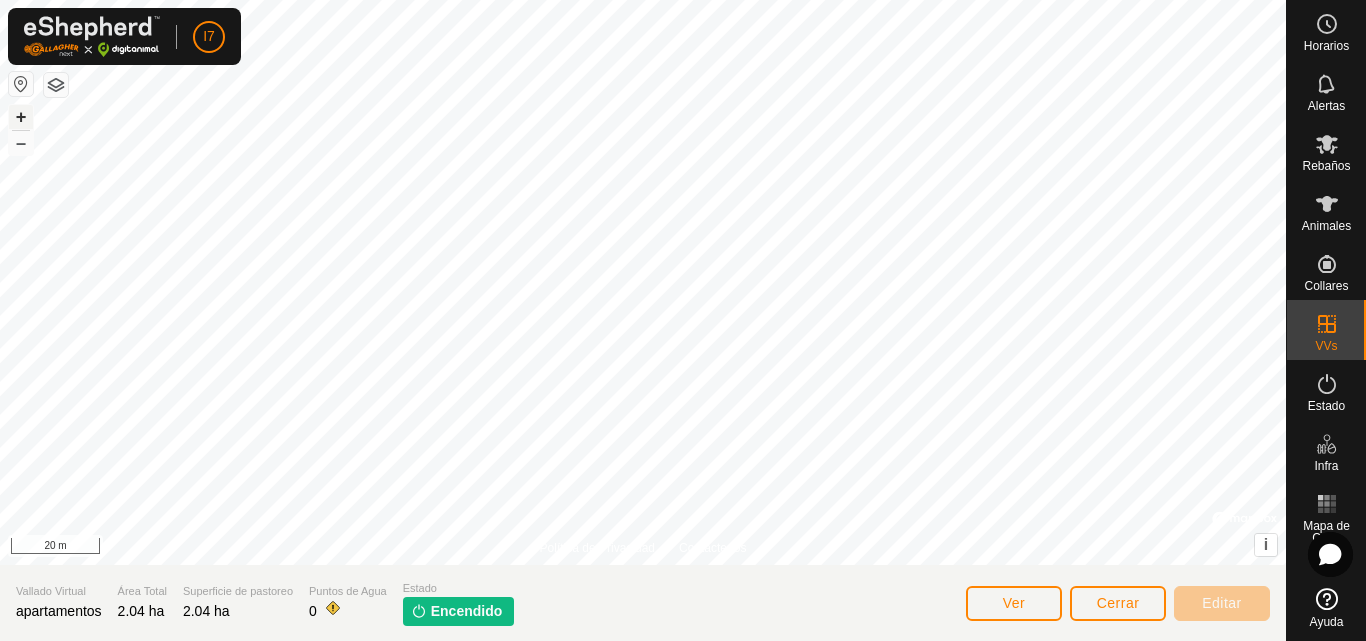 click on "+" at bounding box center [21, 117] 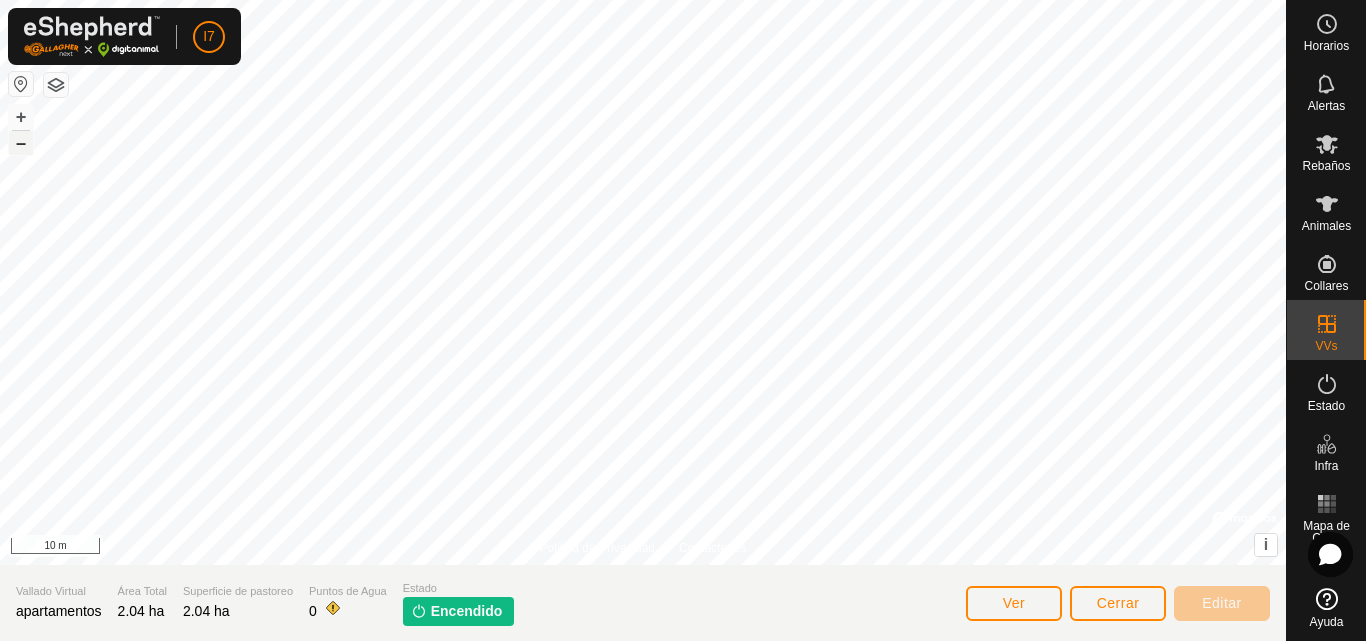 click on "–" at bounding box center [21, 143] 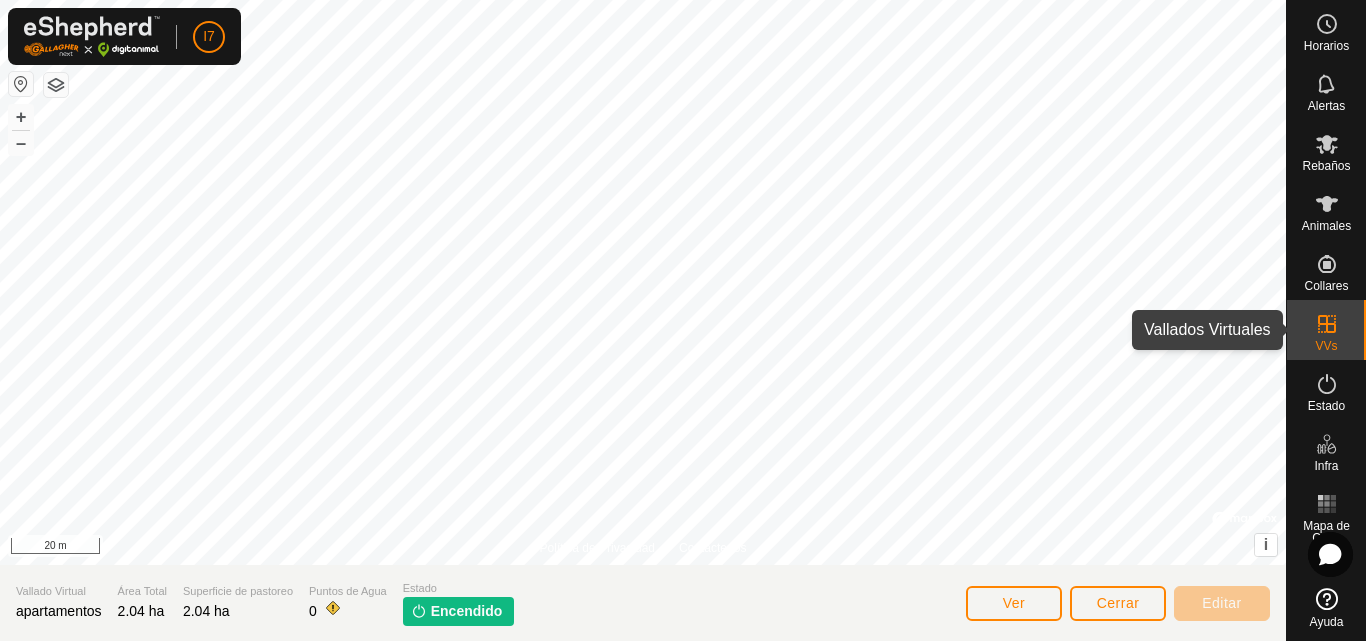 click 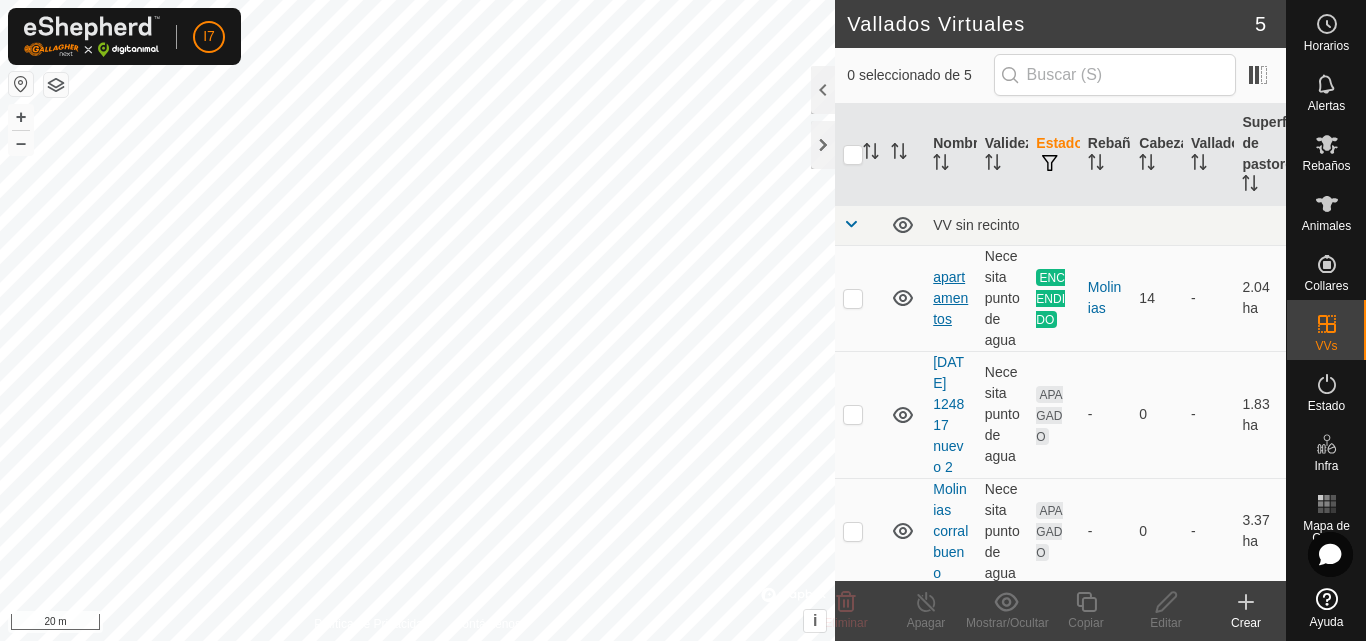 click on "apartamentos" at bounding box center (950, 298) 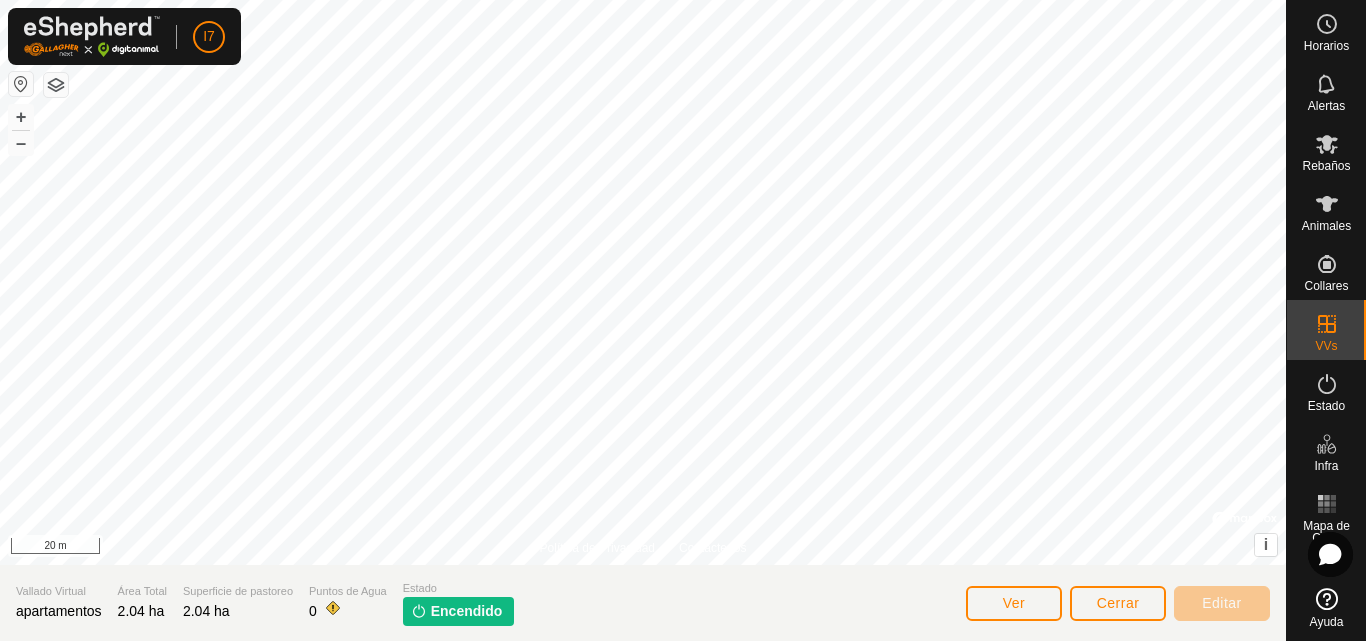 click 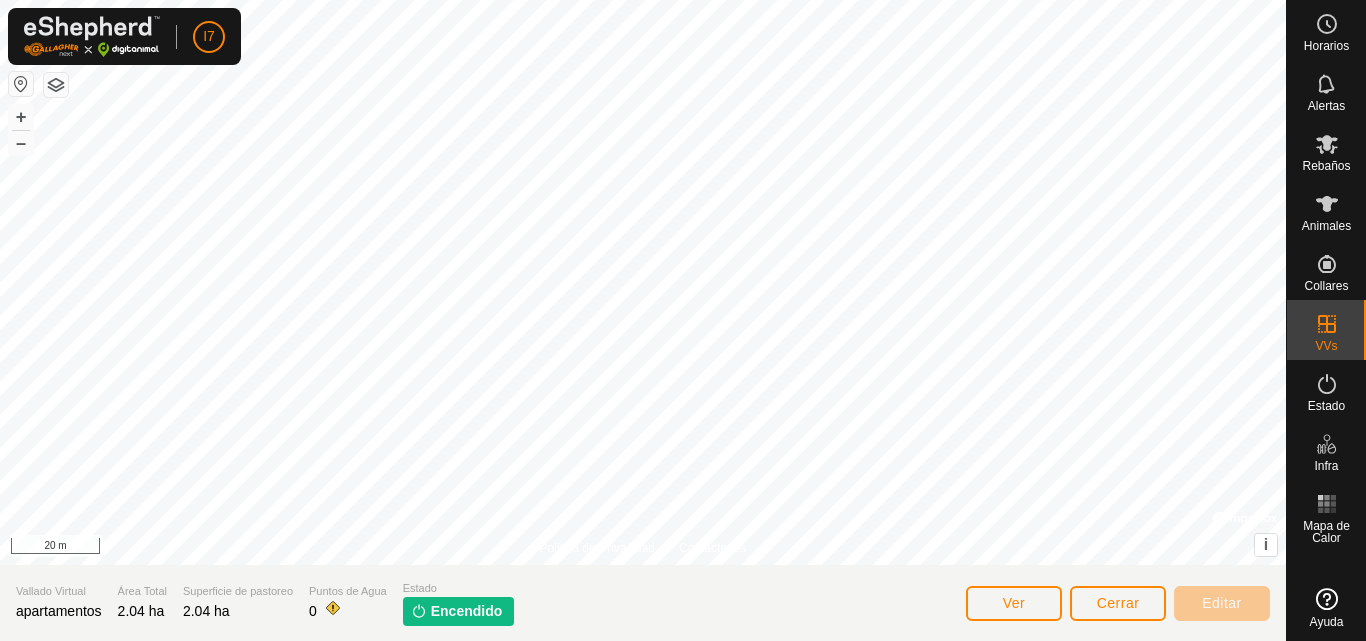 scroll, scrollTop: 0, scrollLeft: 0, axis: both 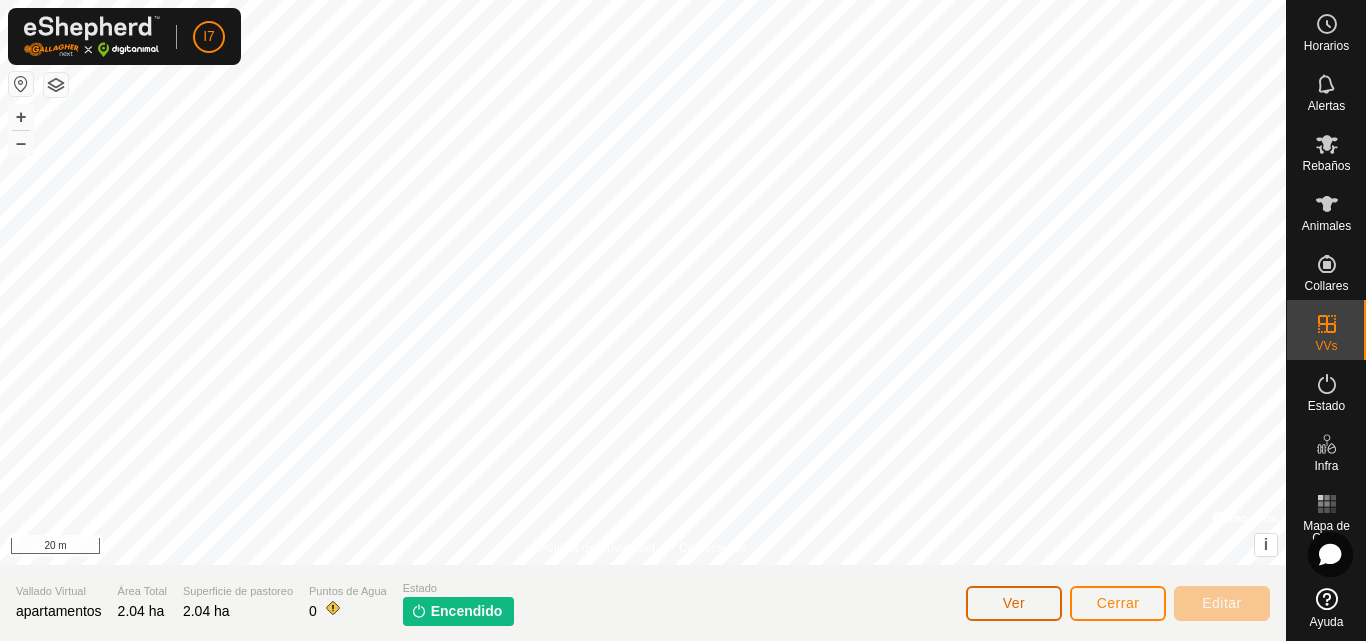 click on "Ver" 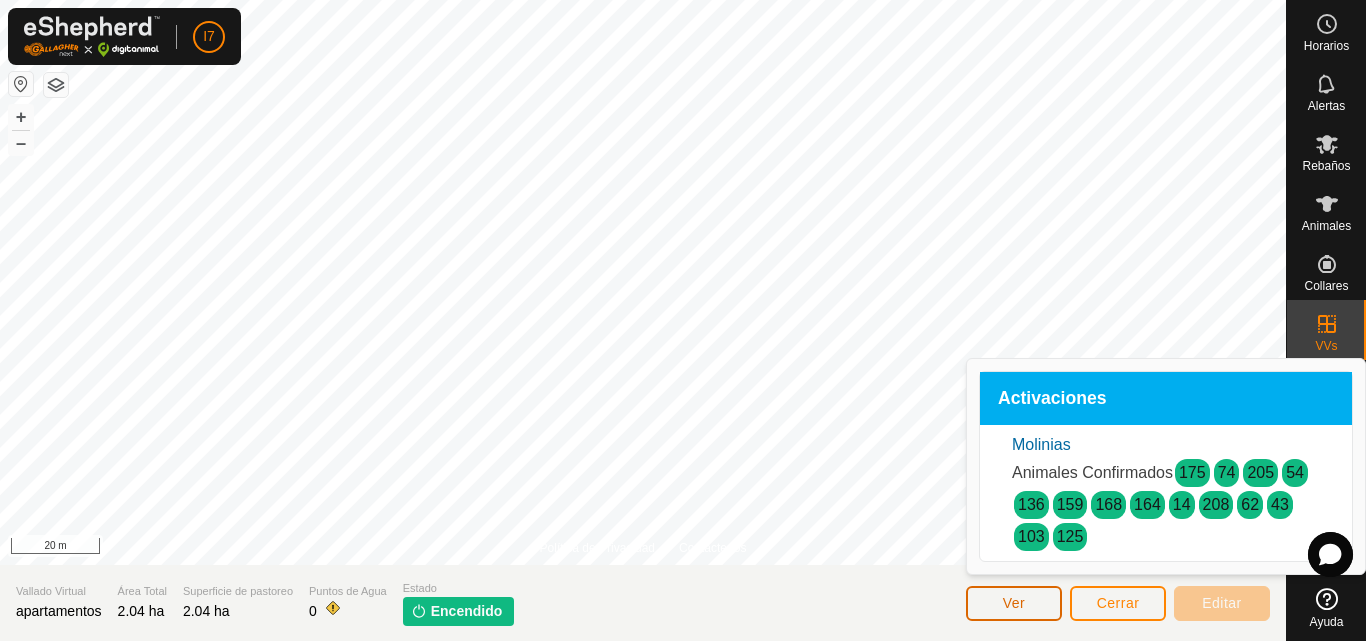click on "Ver" 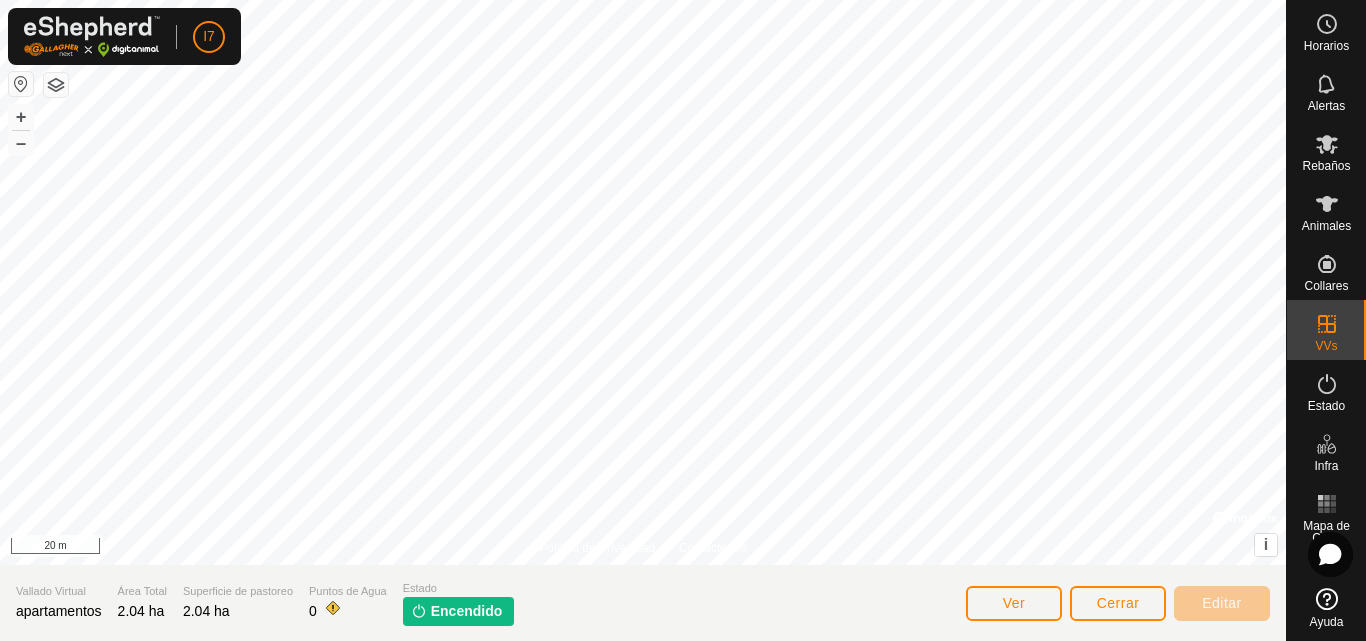 click on "Encendido" 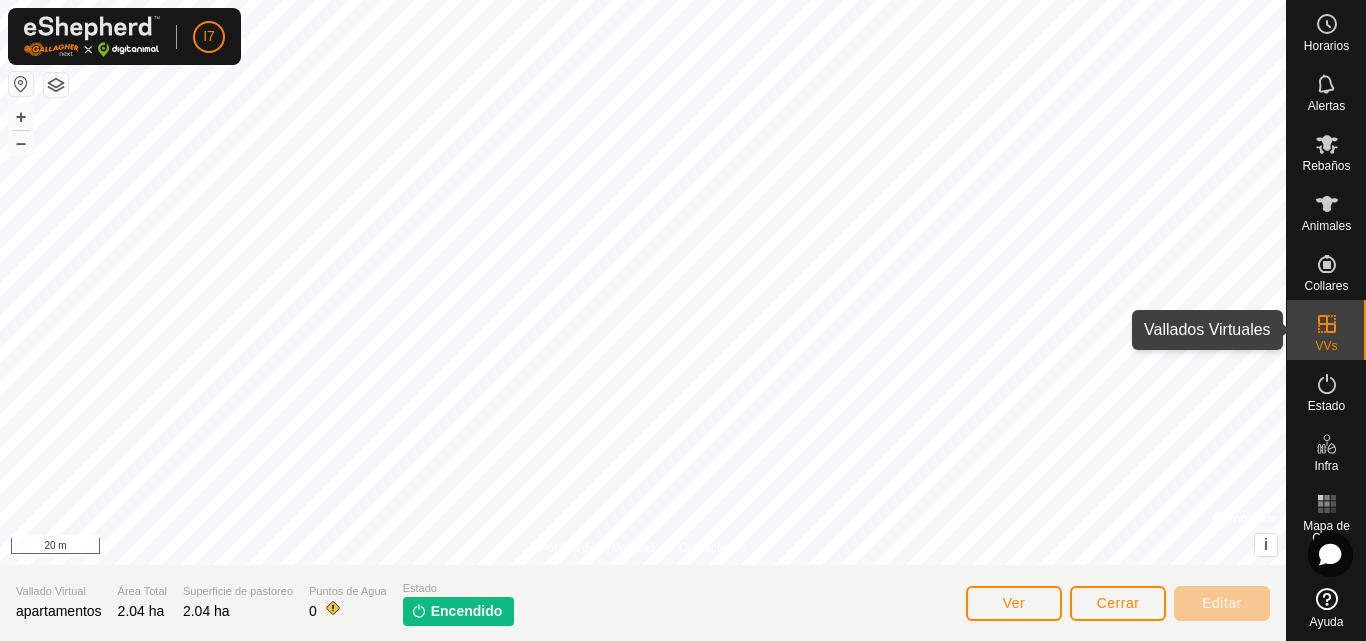 click 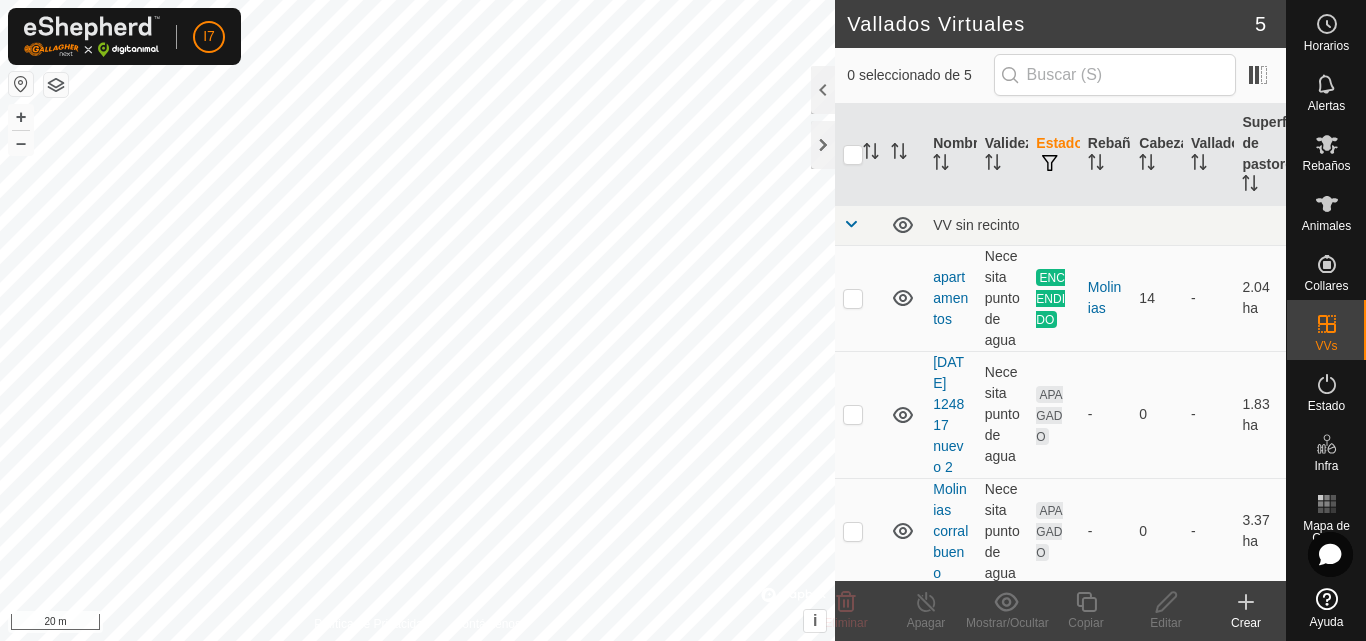 click 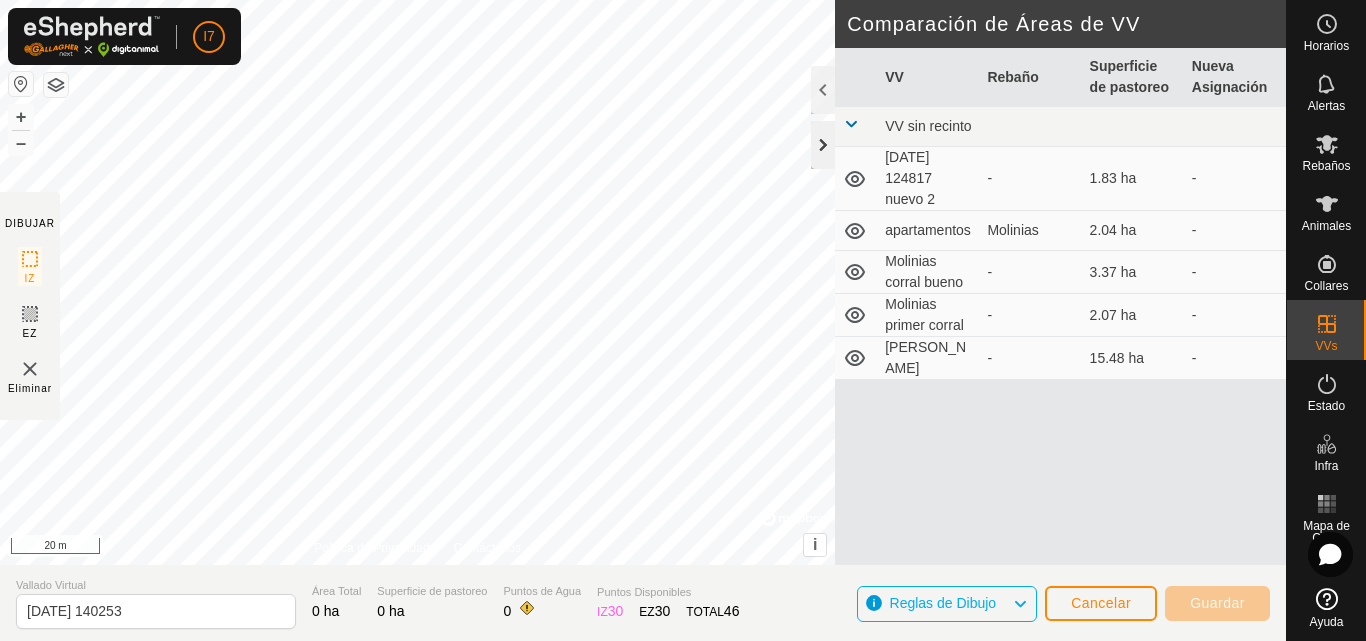click 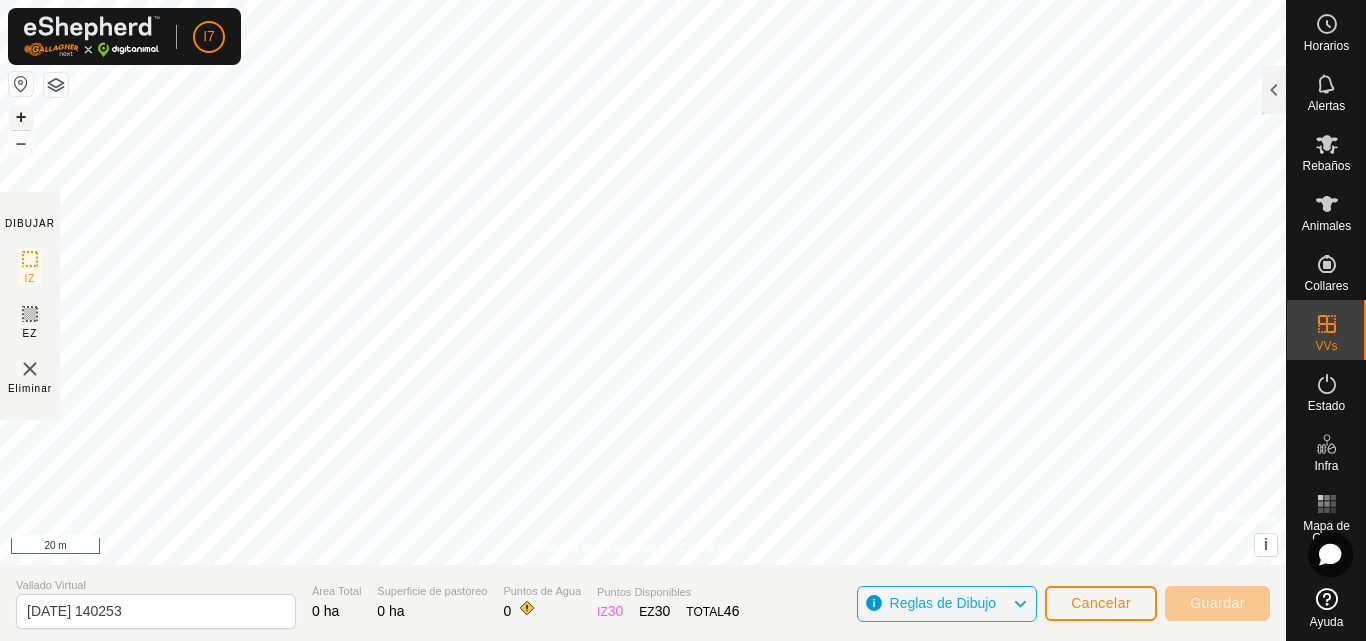 click on "+" at bounding box center (21, 117) 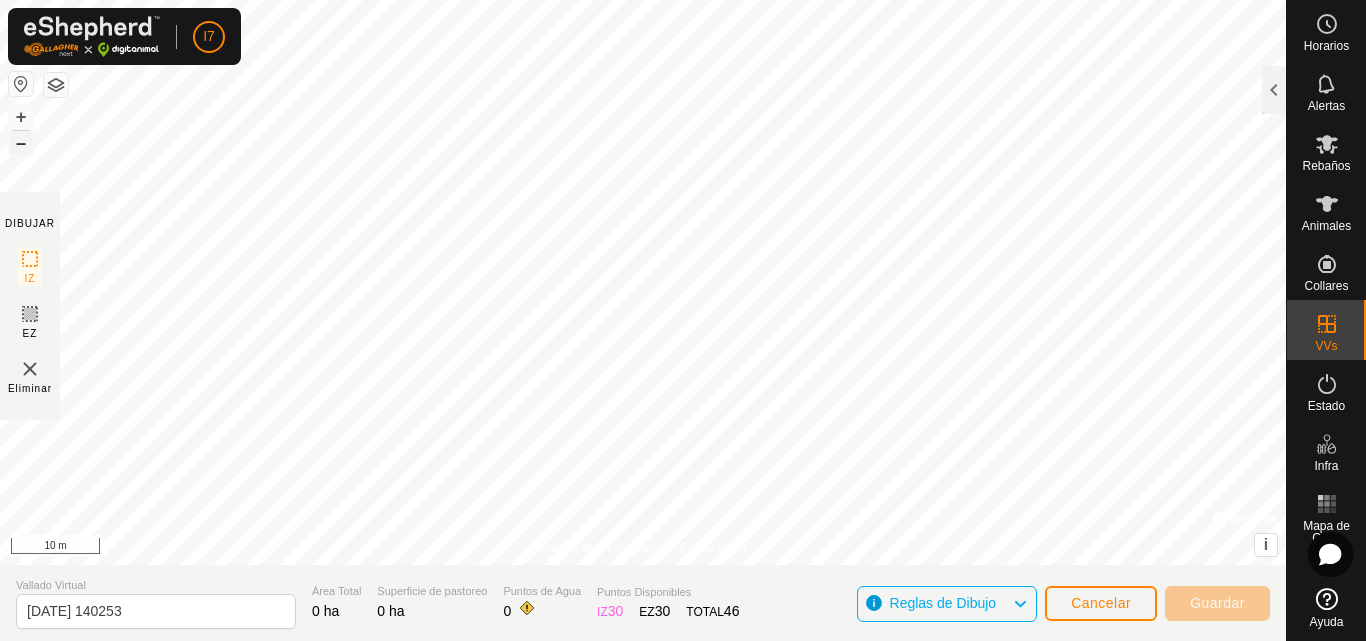 click on "–" at bounding box center (21, 143) 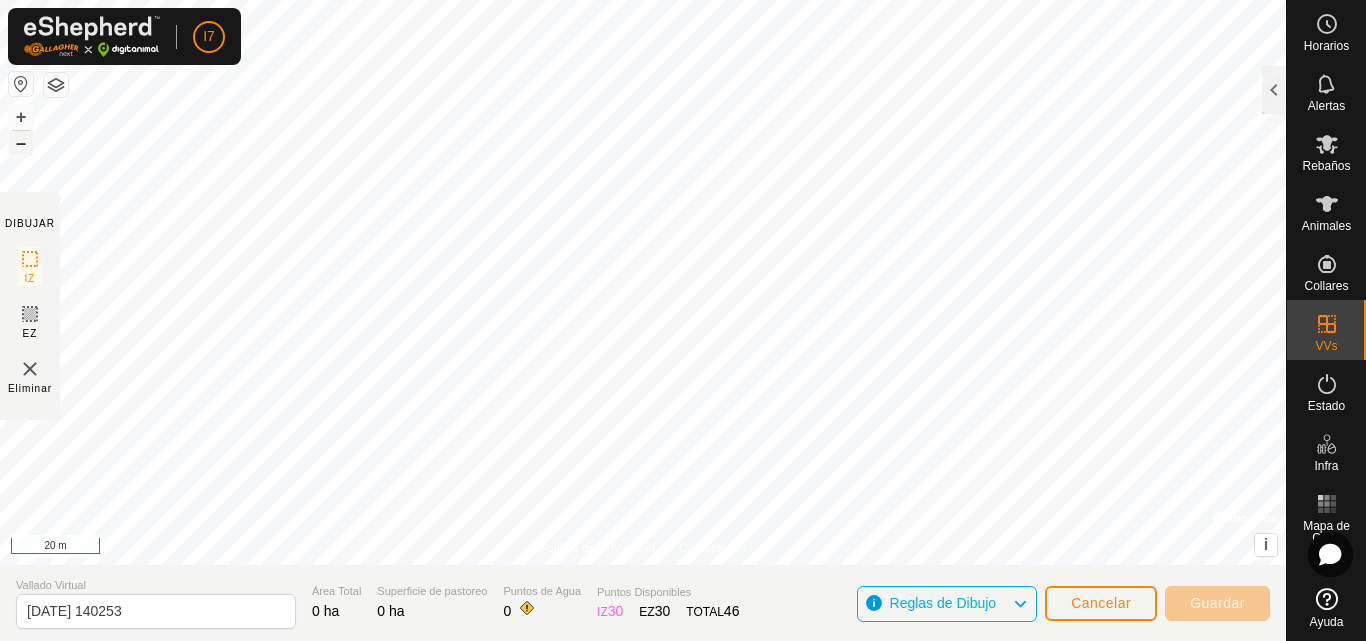 click on "–" at bounding box center [21, 143] 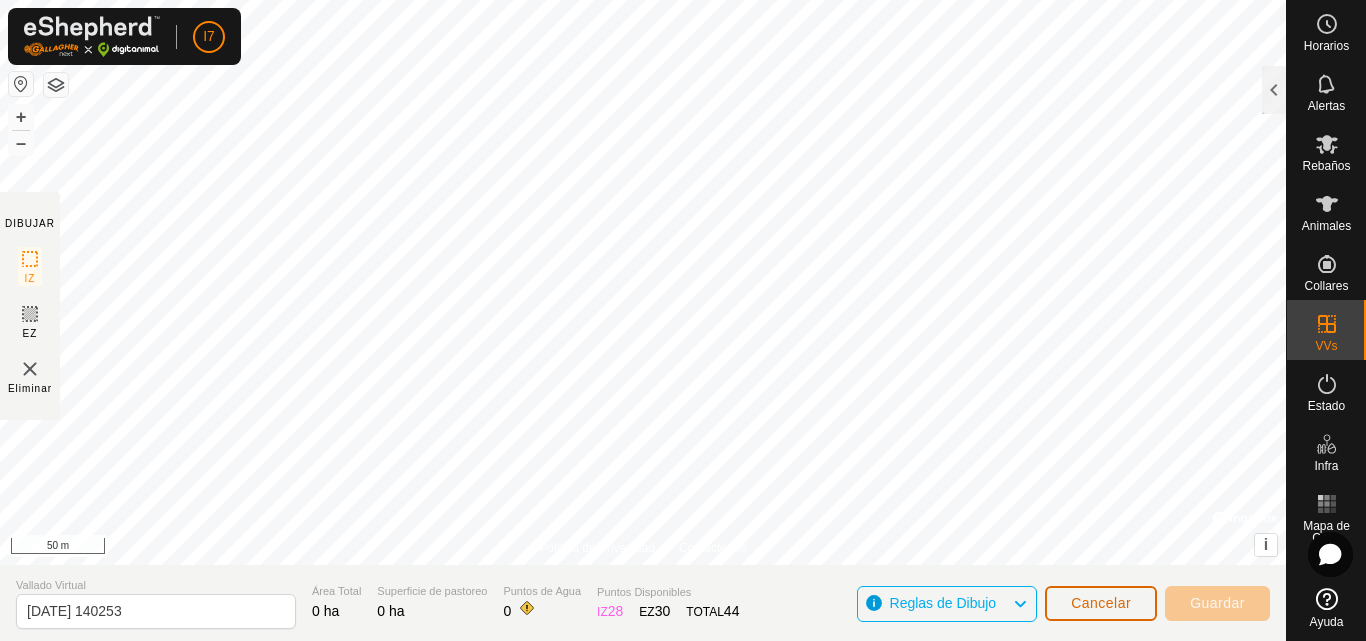 click on "Cancelar" 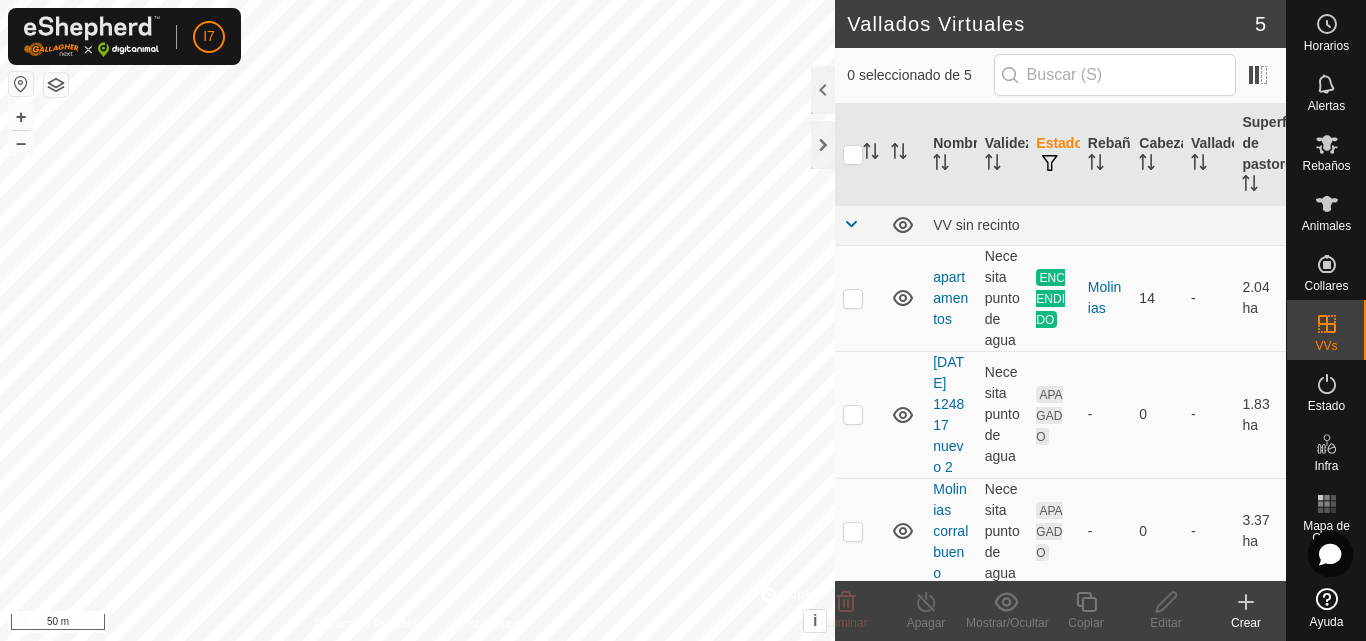 click 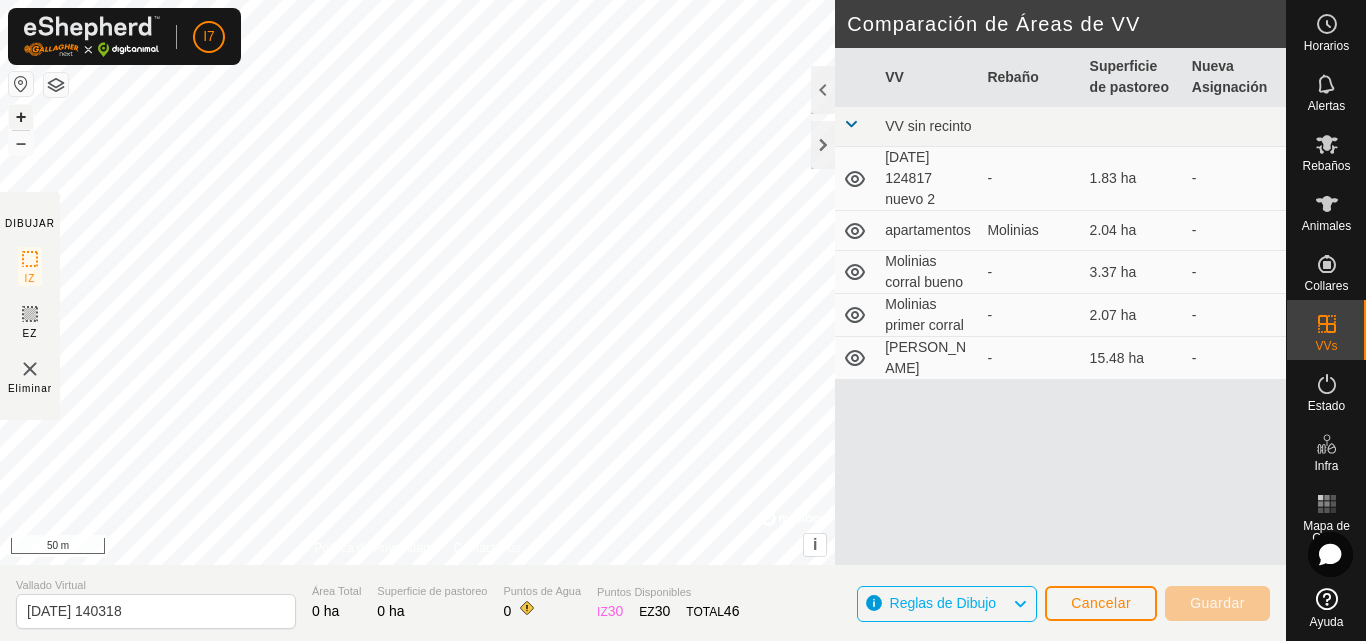 click on "+" at bounding box center (21, 117) 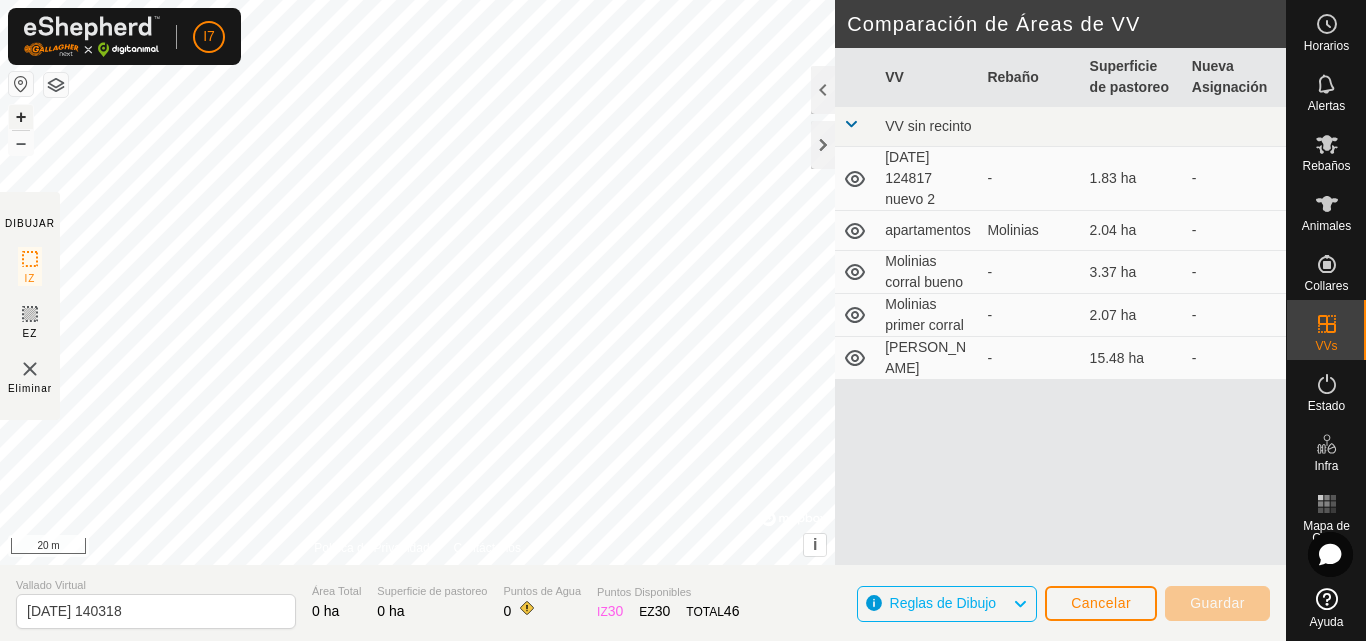 click on "+" at bounding box center [21, 117] 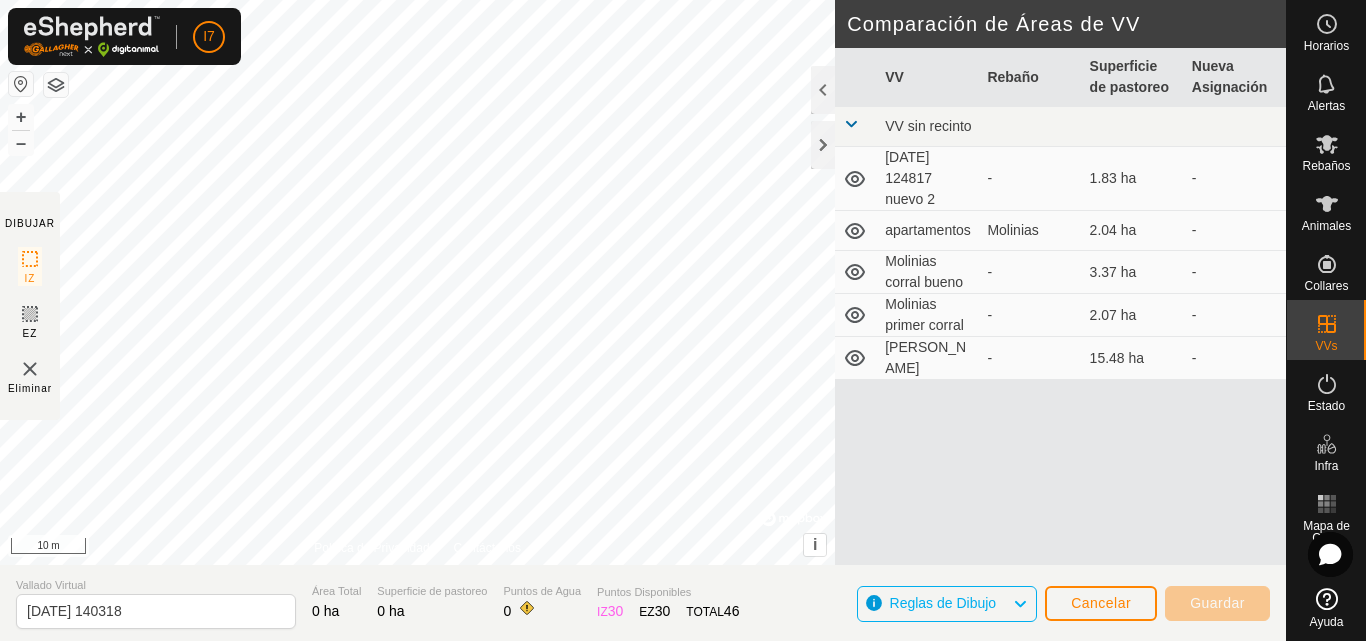 click on "DIBUJAR IZ EZ Eliminar Política de Privacidad Contáctenos + – ⇧ i ©  Mapbox , ©  OpenStreetMap ,  Improve this map 10 m Comparación de Áreas de VV     VV   Rebaño   Superficie de pastoreo   [GEOGRAPHIC_DATA]  VV sin recinto  [DATE] 124817 nuevo 2  -  1.83 ha   -   apartamentos   Molinias   2.04 ha   -   Molinias corral bueno  -  3.37 ha   -   Molinias primer corral  -  2.07 ha   -   VALLADO CHUNCAR  -  15.48 ha   -" 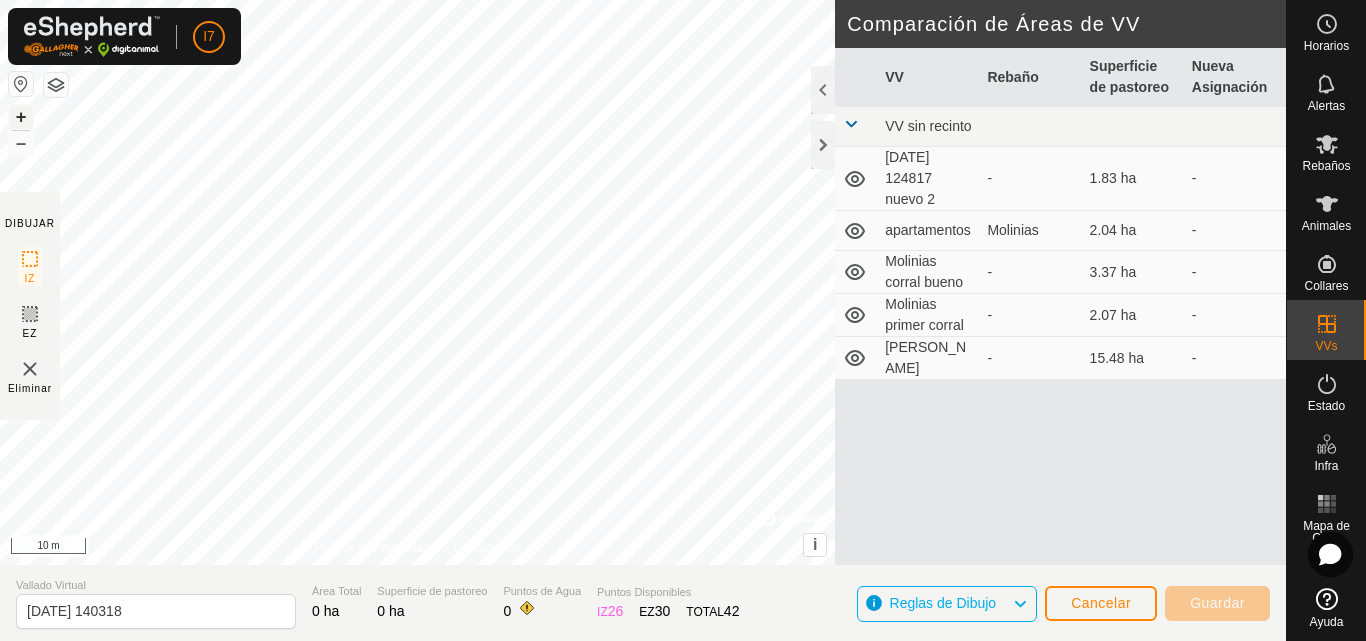 click on "+" at bounding box center (21, 117) 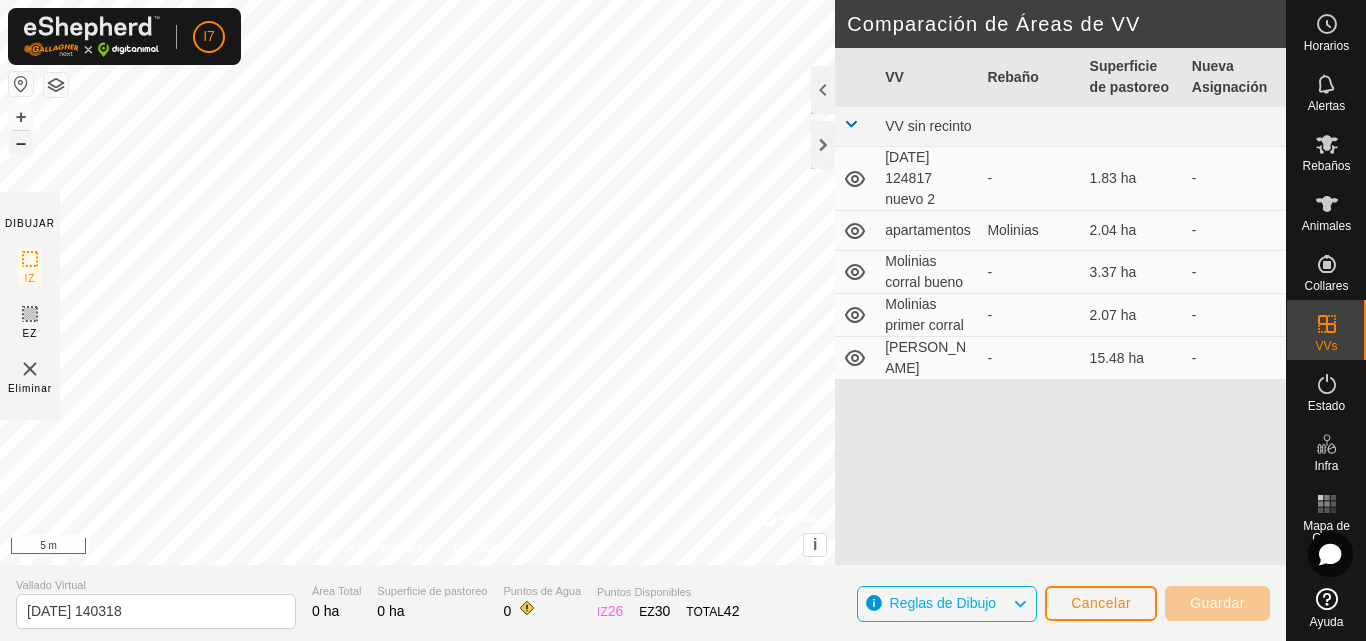 click on "–" at bounding box center [21, 143] 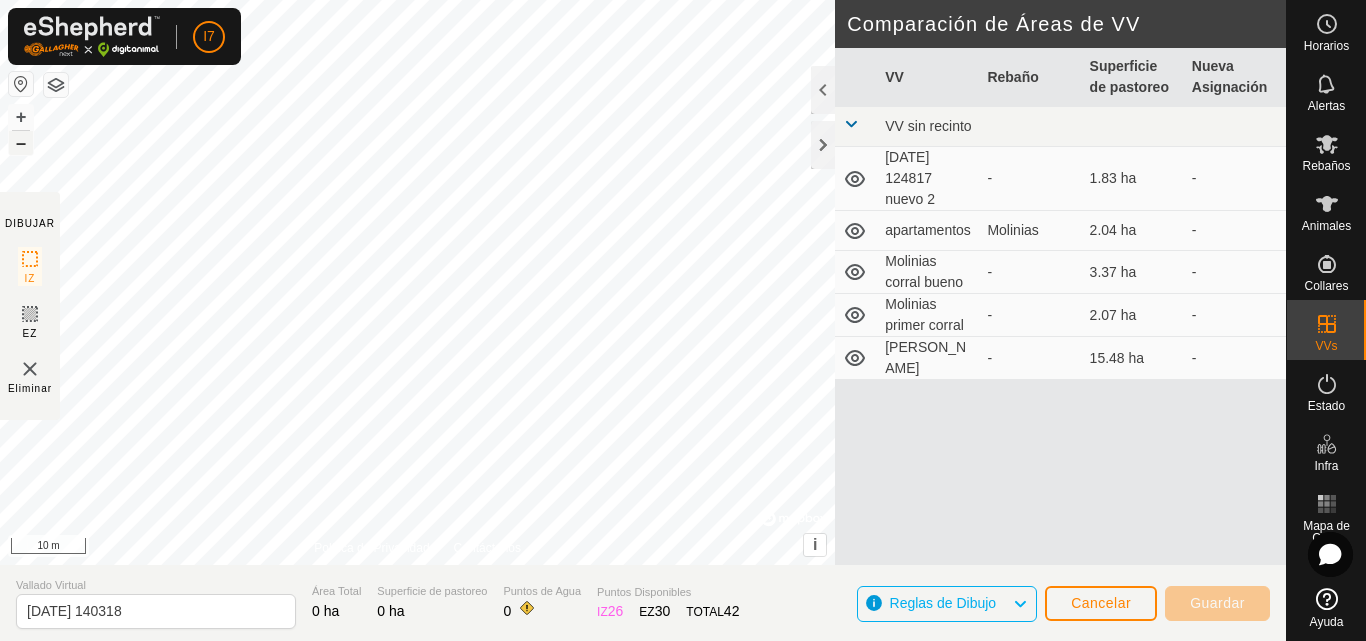 click on "–" at bounding box center [21, 143] 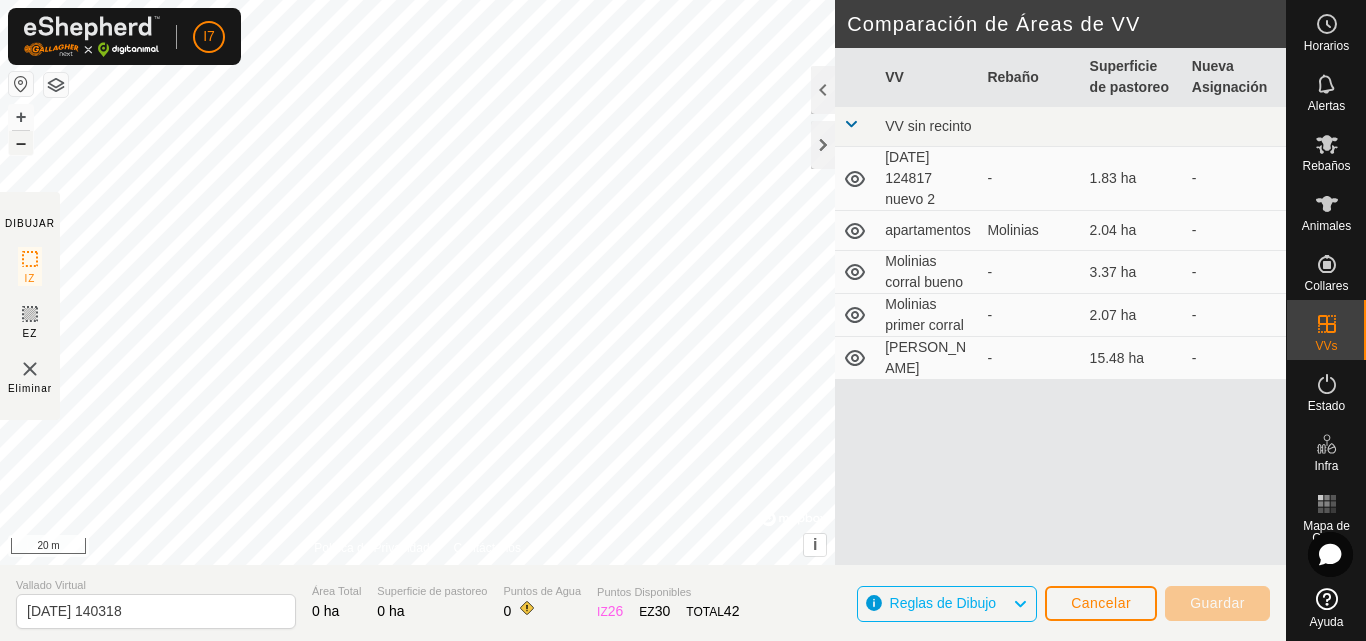 click on "–" at bounding box center (21, 143) 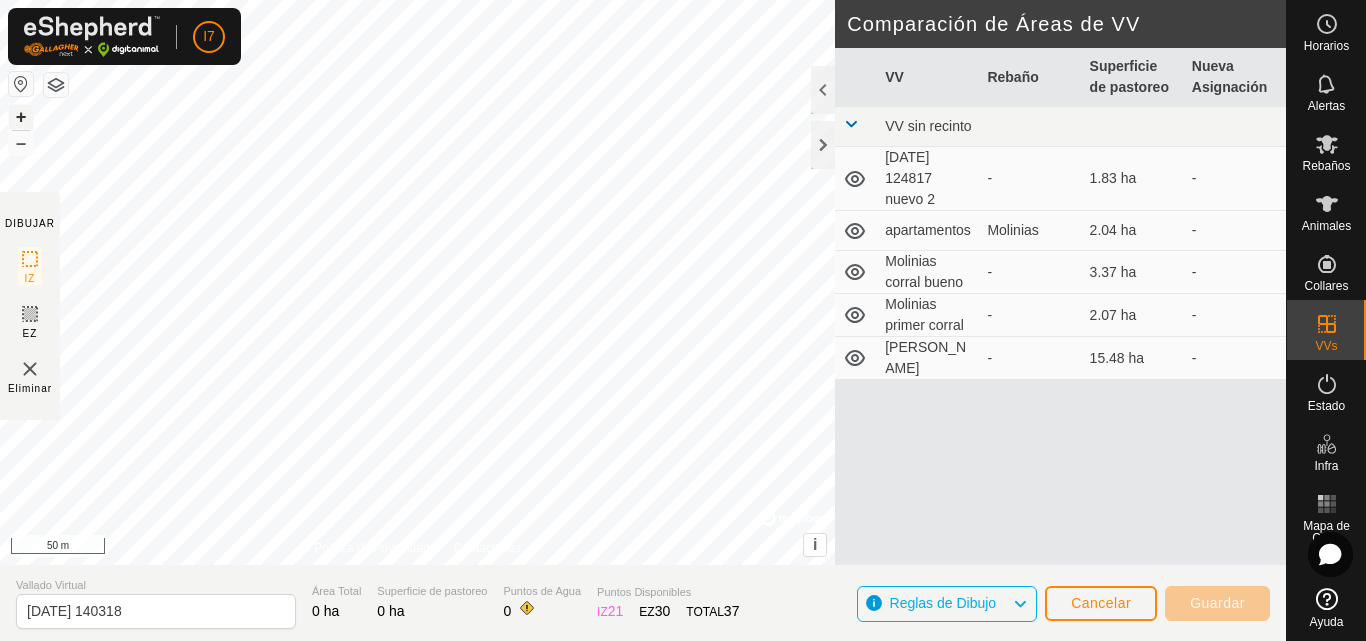 click on "+" at bounding box center [21, 117] 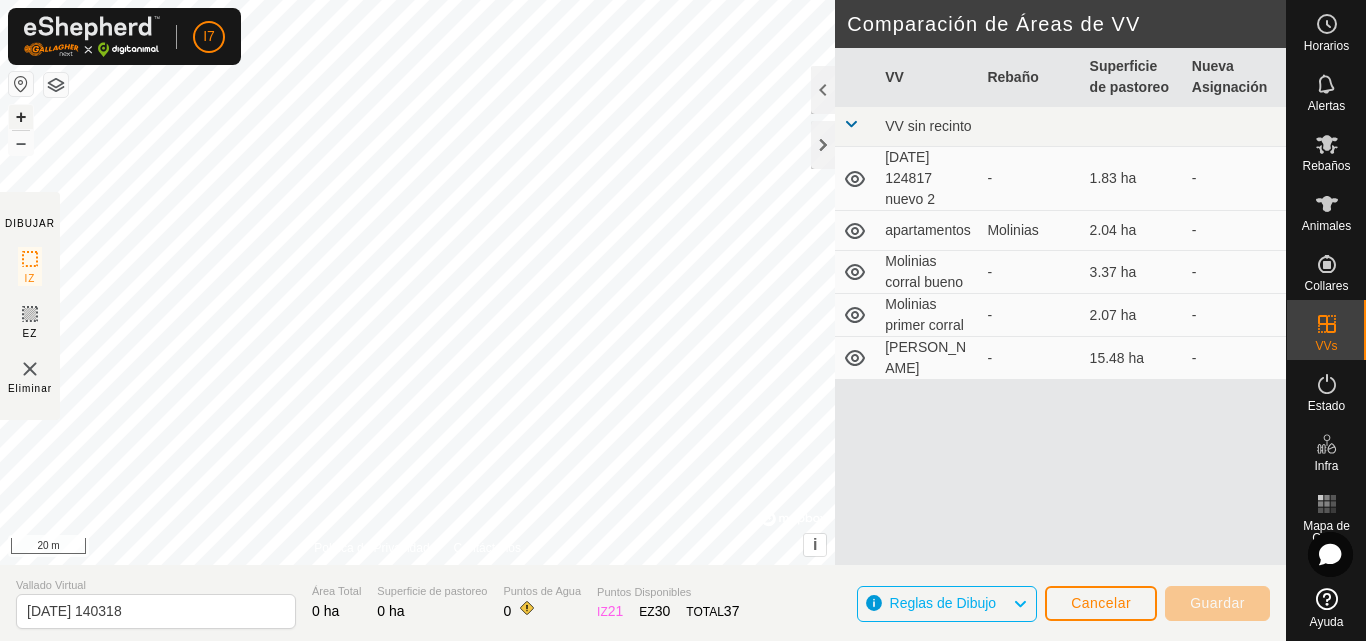 click on "+" at bounding box center [21, 117] 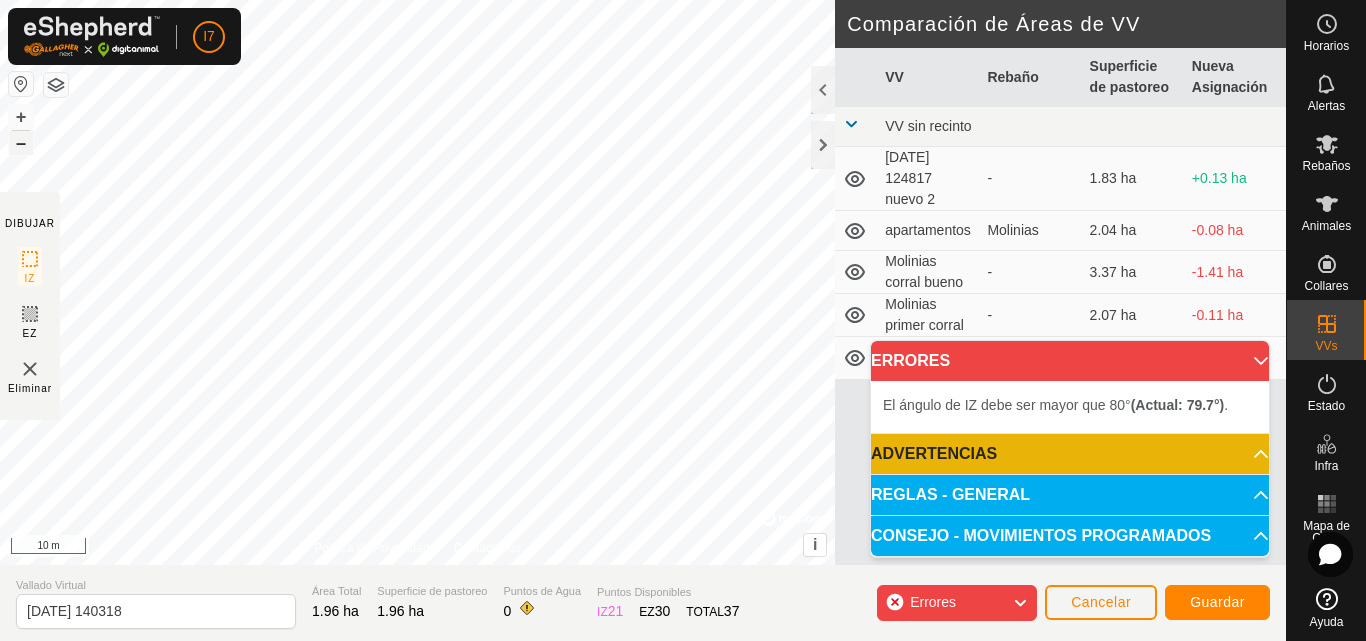 click on "–" at bounding box center [21, 143] 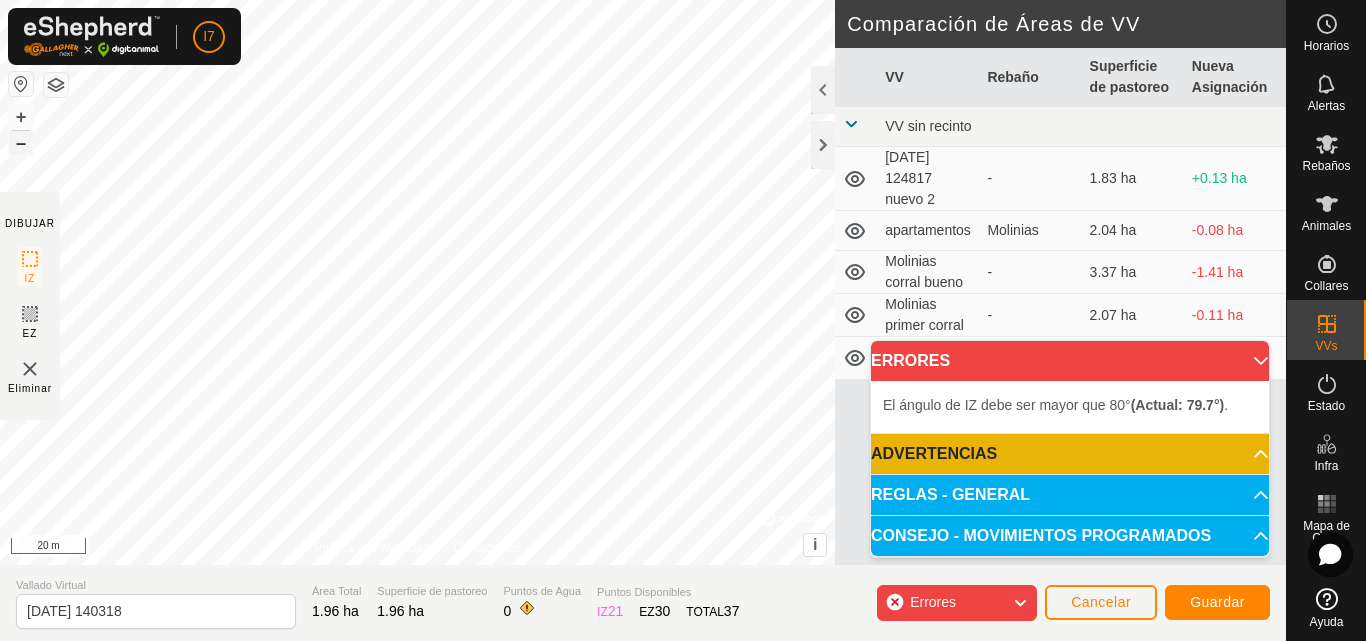 click on "–" at bounding box center (21, 143) 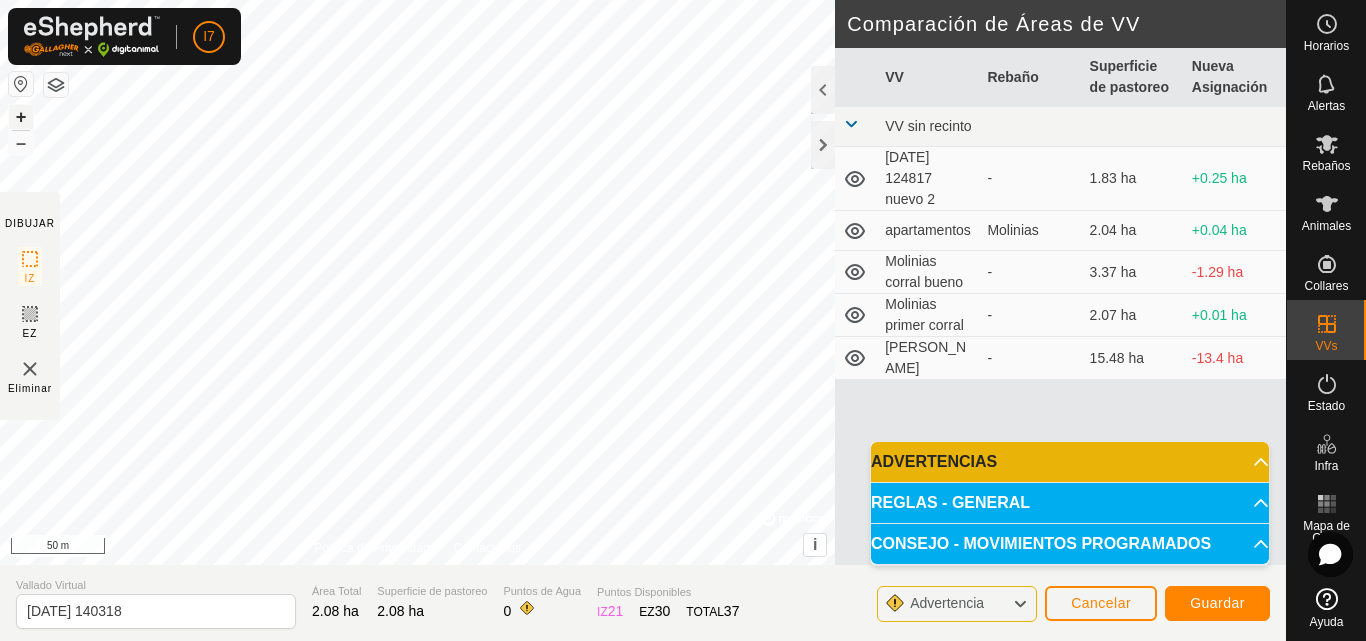 click on "+" at bounding box center (21, 117) 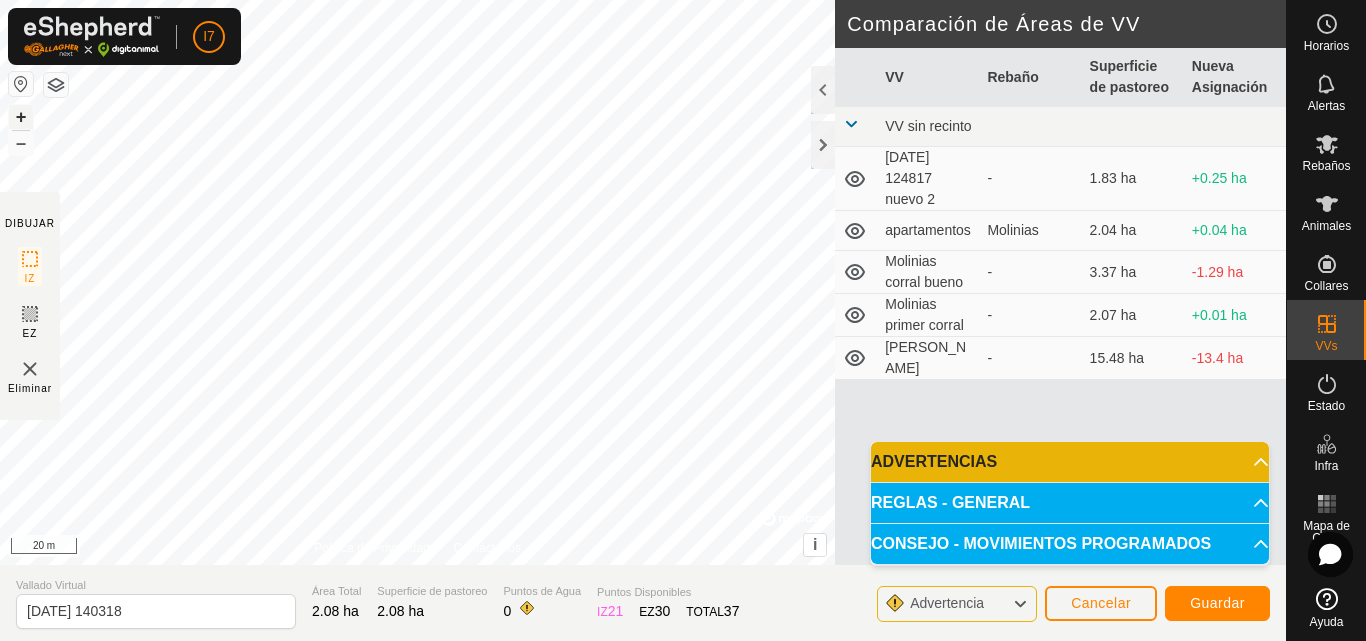 click on "+" at bounding box center [21, 117] 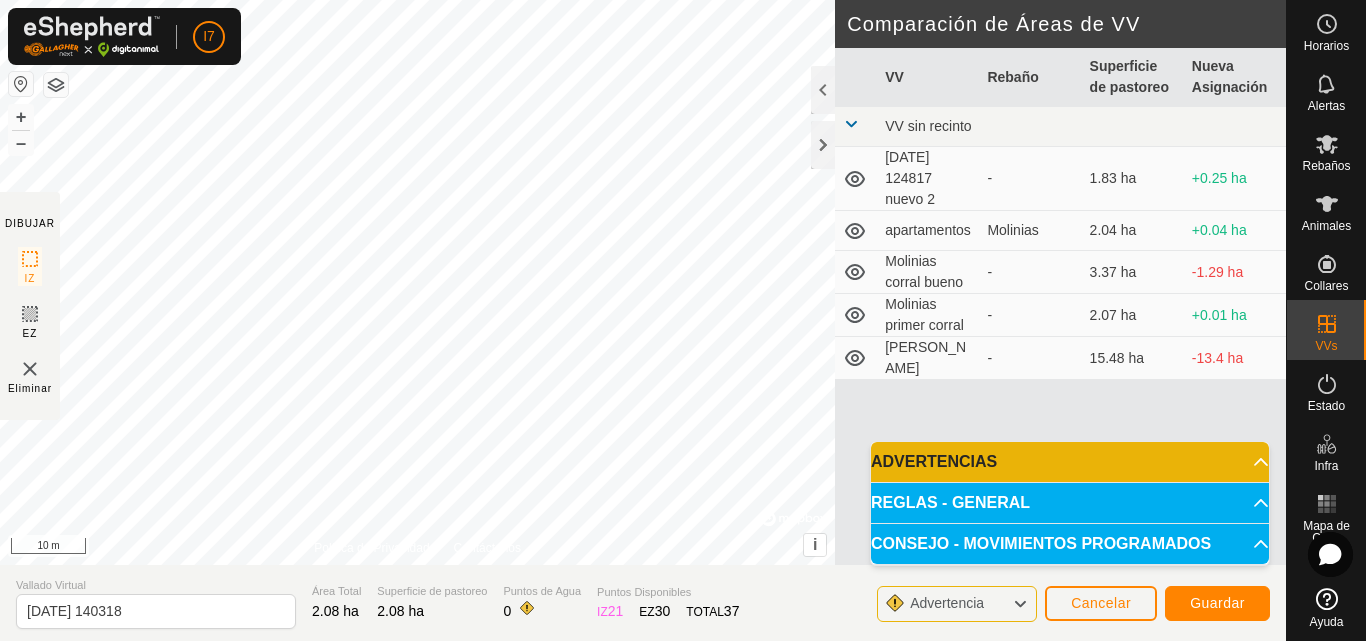 click on "DIBUJAR IZ EZ Eliminar Política de Privacidad Contáctenos El ángulo de IZ debe ser mayor que 80°  (Actual: 79.7°) . + – ⇧ i ©  Mapbox , ©  OpenStreetMap ,  Improve this map 10 m Comparación de Áreas de VV     VV   Rebaño   Superficie de pastoreo   Nueva Asignación  VV sin recinto  [DATE] 124817 nuevo 2  -  1.83 ha  +0.25 ha  apartamentos   Molinias   2.04 ha  +0.04 ha  Molinias corral bueno  -  3.37 ha  -1.29 ha  Molinias primer corral  -  2.07 ha  +0.01 ha  VALLADO CHUNCAR  -  15.48 ha  -13.4 ha Vallado Virtual [DATE] 140318 Área Total 2.08 ha Superficie de pastoreo 2.08 ha Puntos de Agua 0 Puntos Disponibles  IZ   21  EZ  30  TOTAL   37 Advertencia Cancelar Guardar" 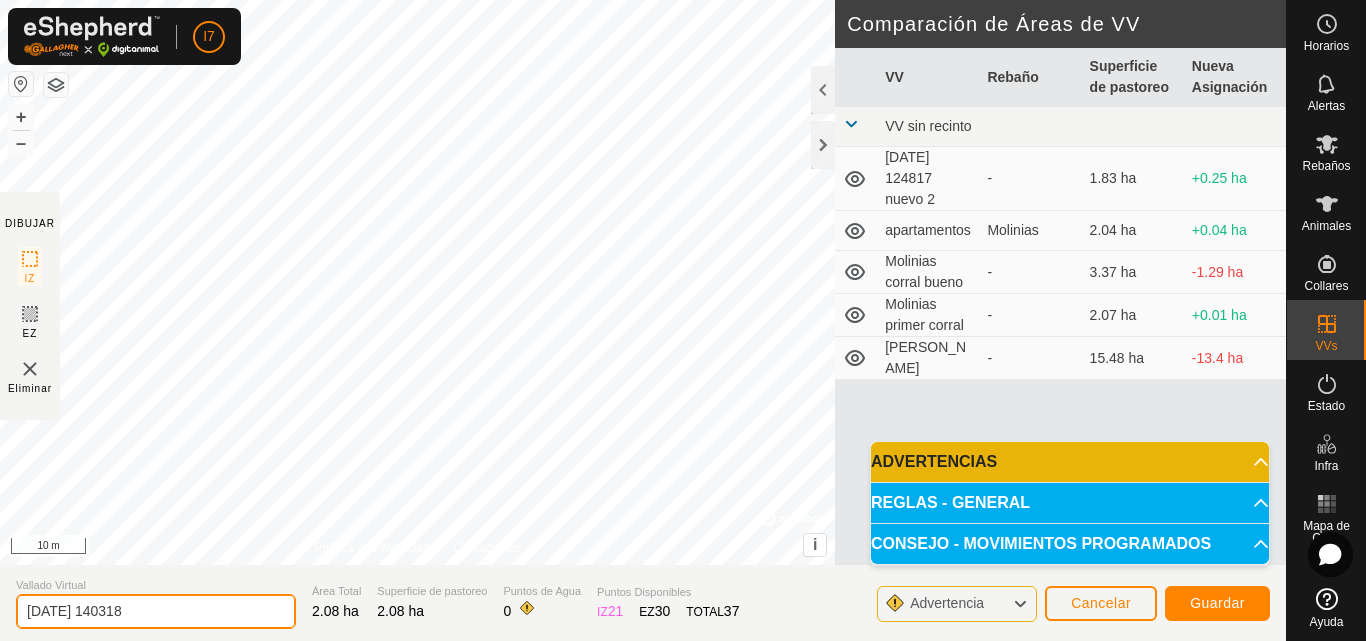 click on "[DATE] 140318" 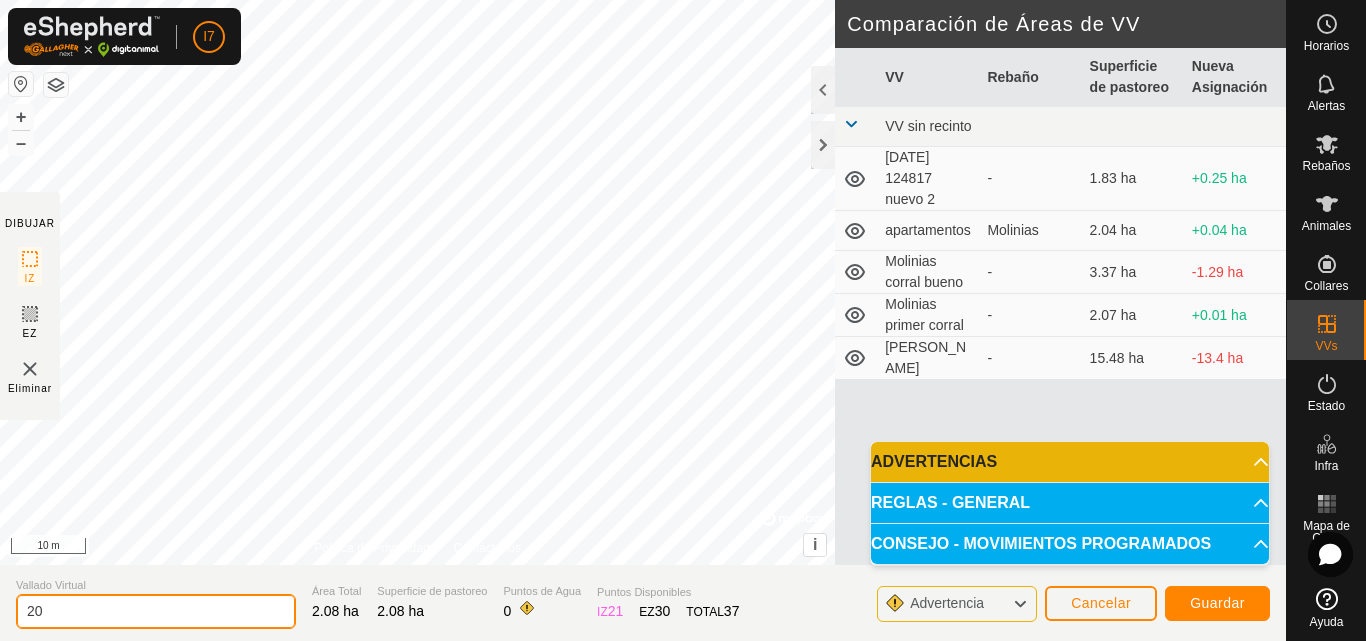 type on "2" 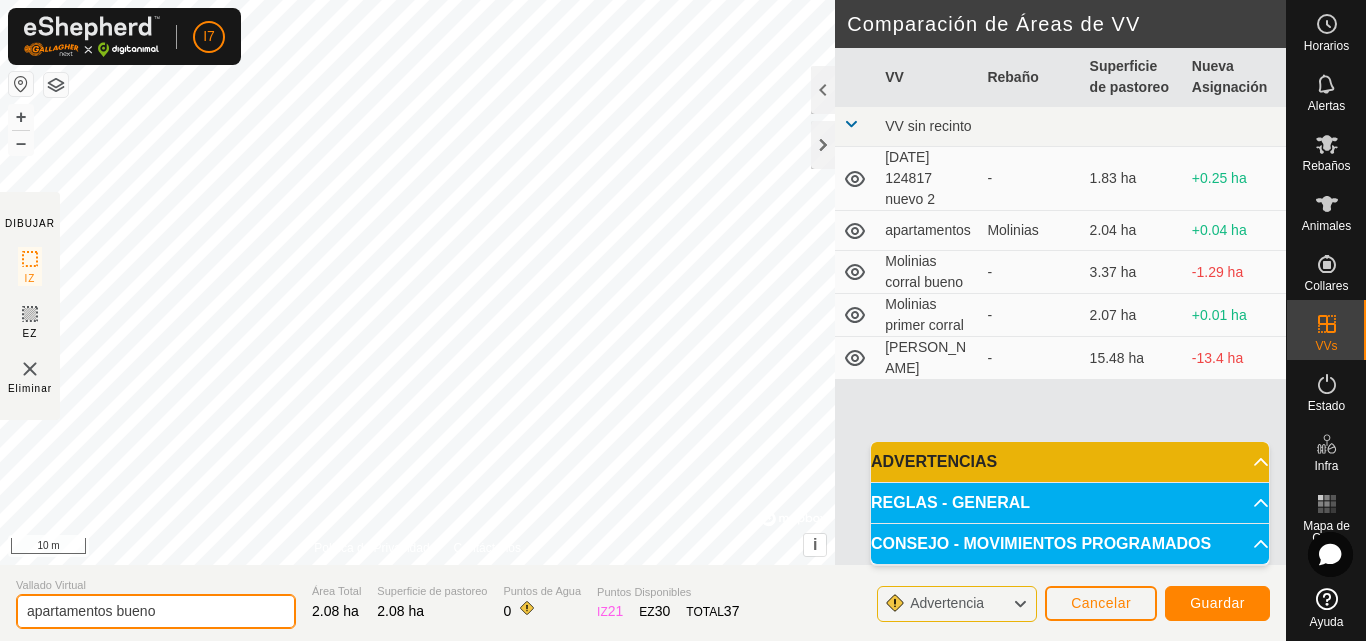 type on "apartamentos bueno" 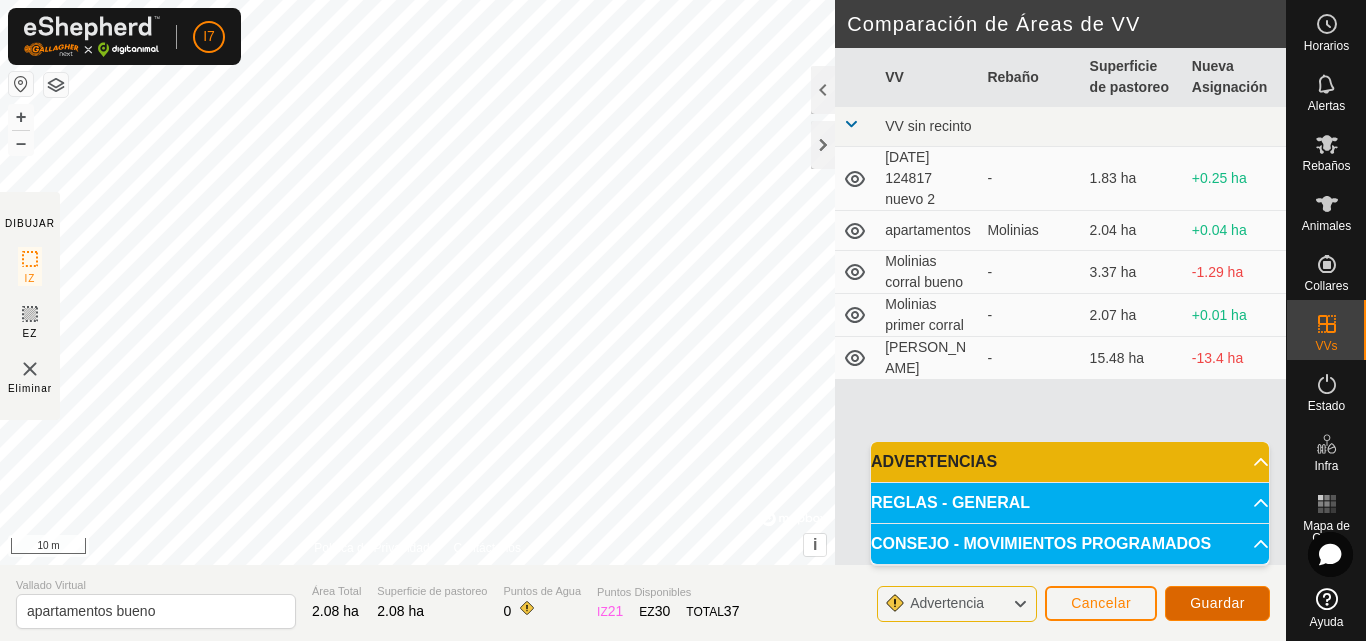click on "Guardar" 